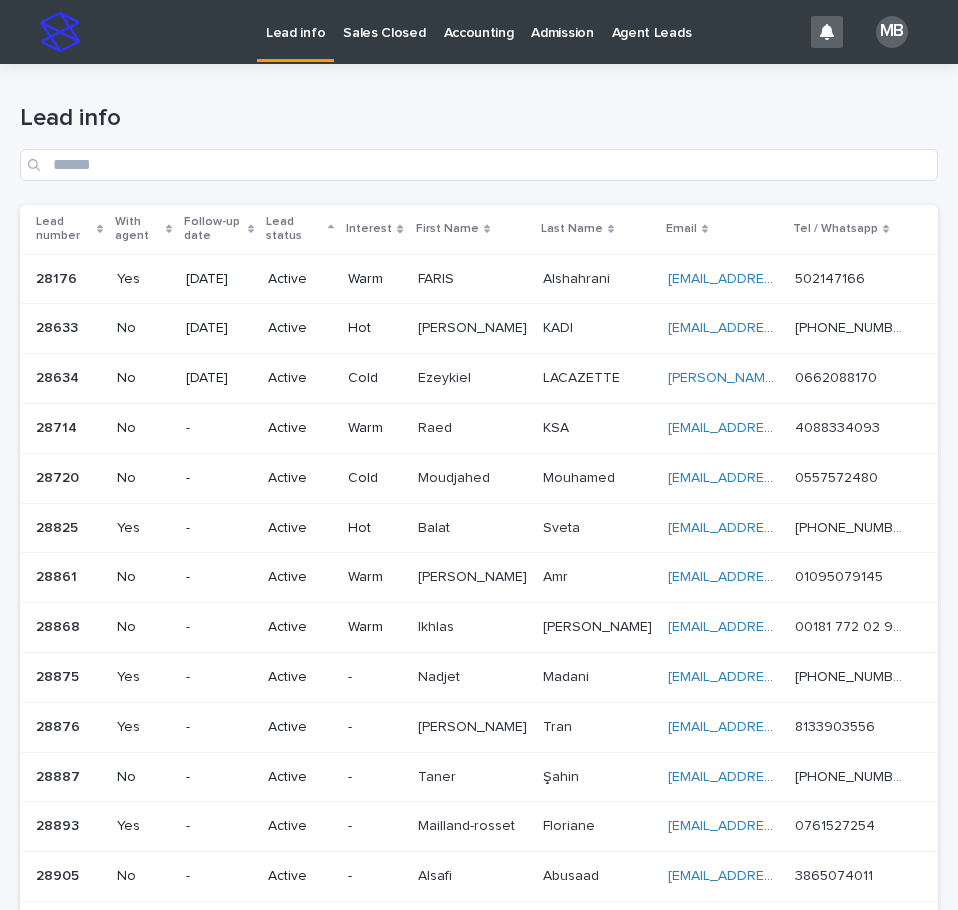 scroll, scrollTop: 0, scrollLeft: 0, axis: both 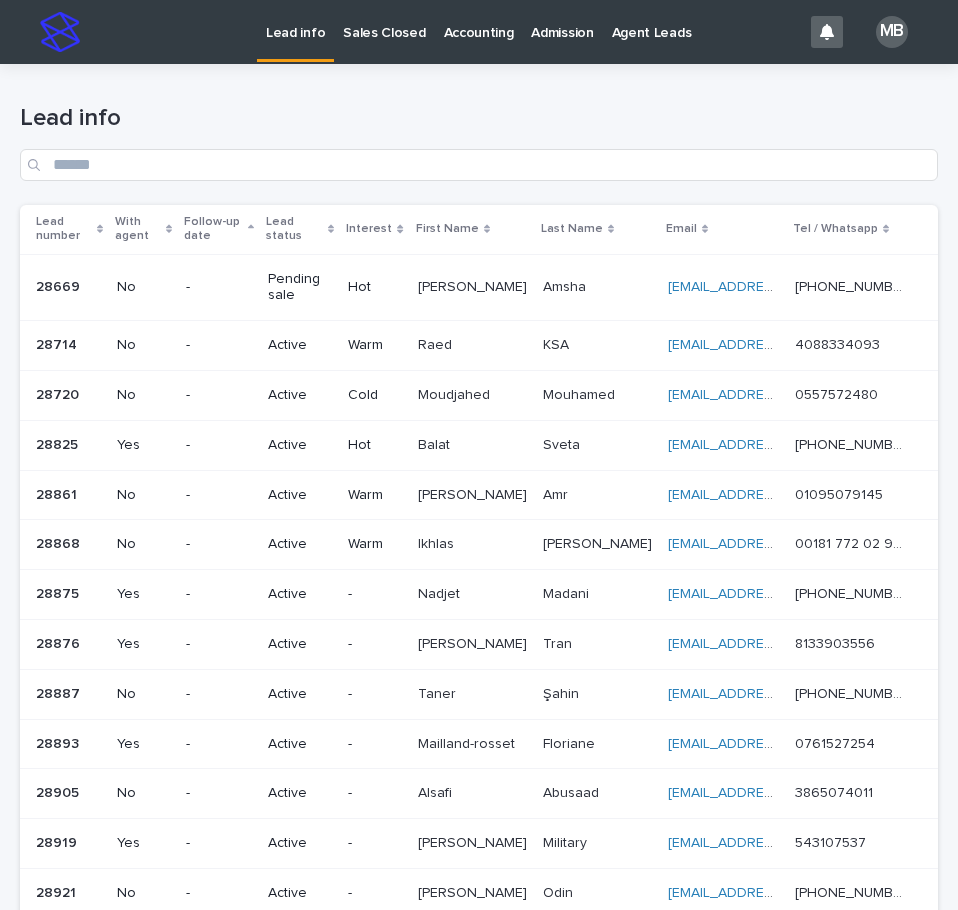 click on "Lead status" at bounding box center [300, 229] 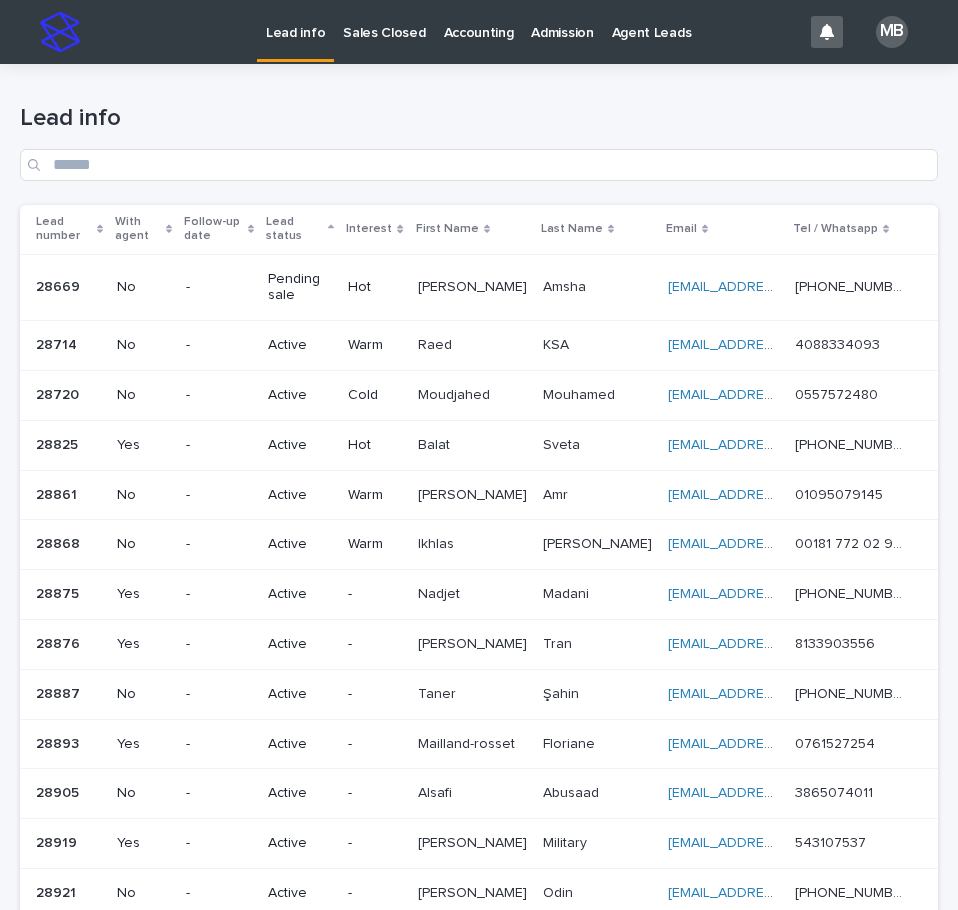 click on "Lead info" at bounding box center [479, 118] 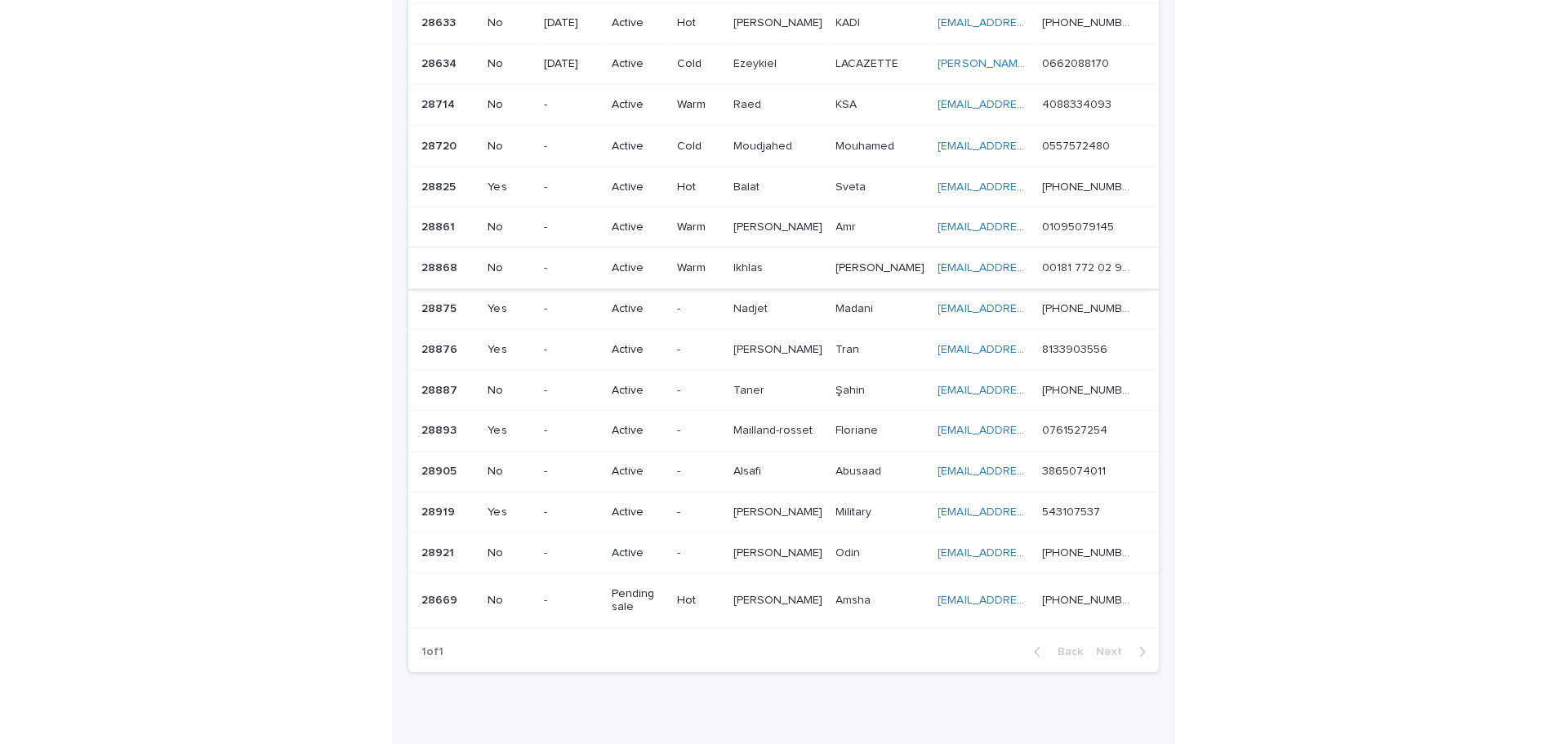 scroll, scrollTop: 0, scrollLeft: 0, axis: both 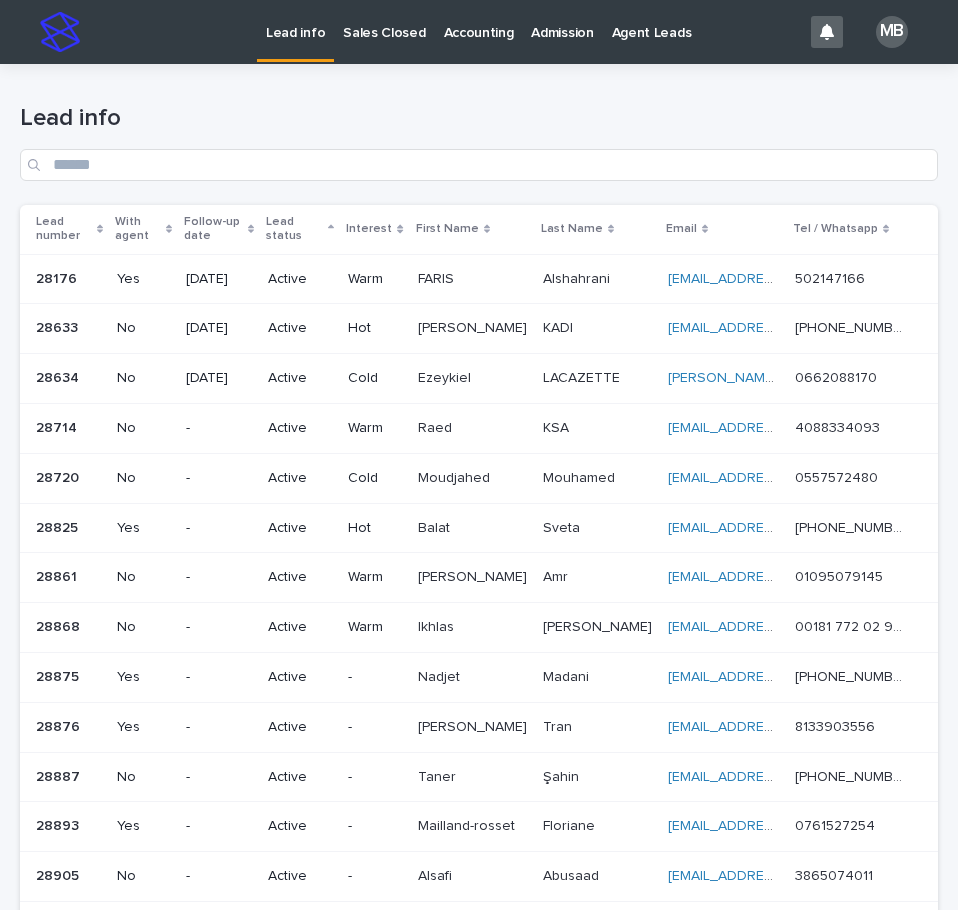 click on "Sales Closed" at bounding box center (384, 21) 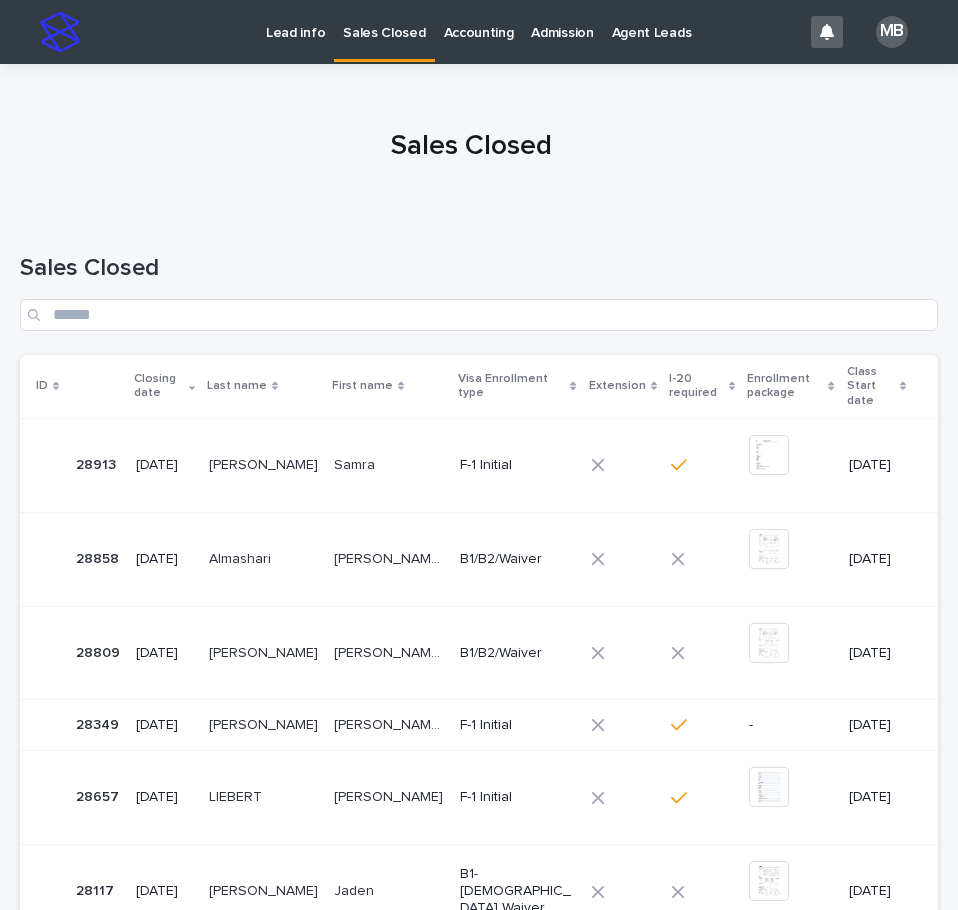 click on "[PERSON_NAME]" at bounding box center (389, 465) 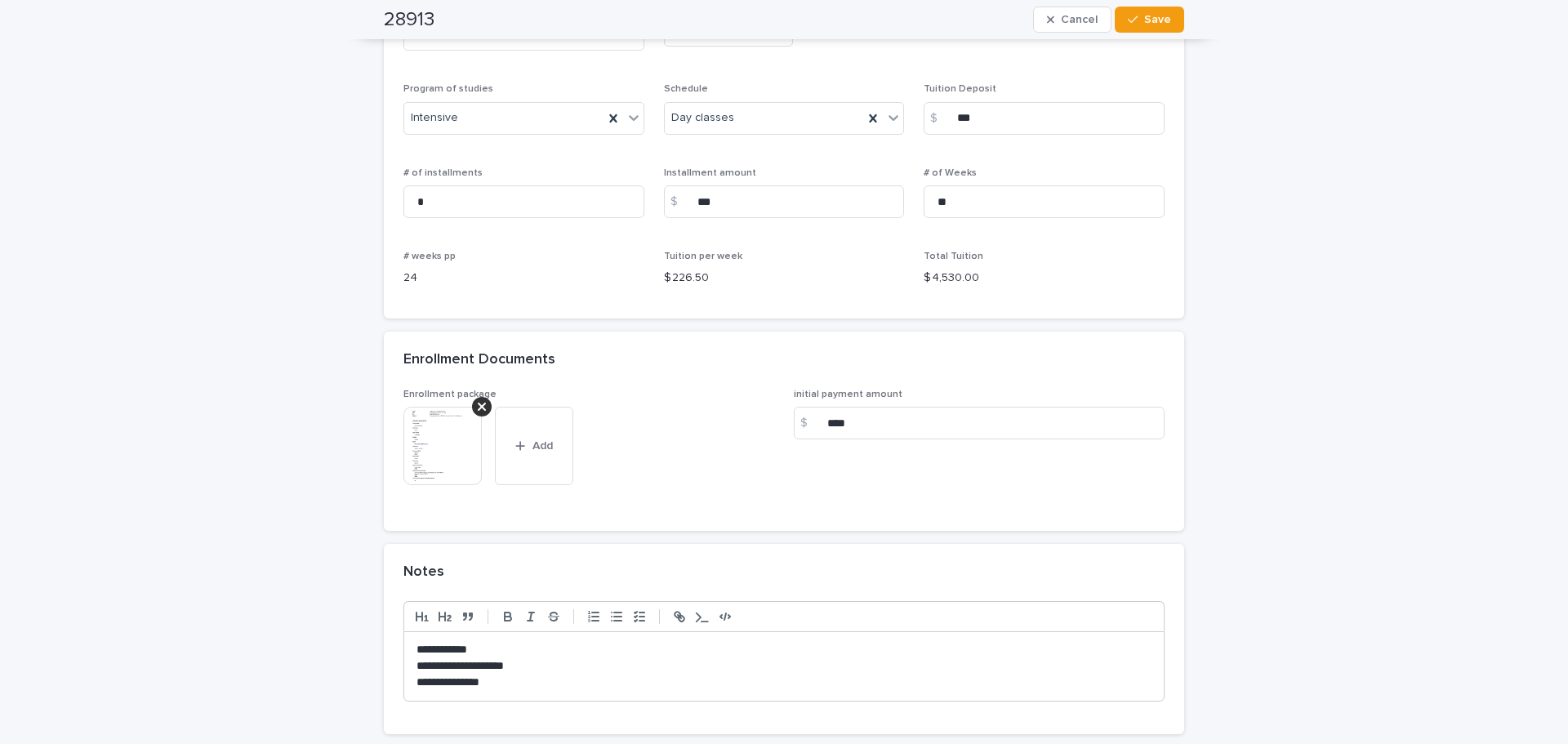 scroll, scrollTop: 1470, scrollLeft: 0, axis: vertical 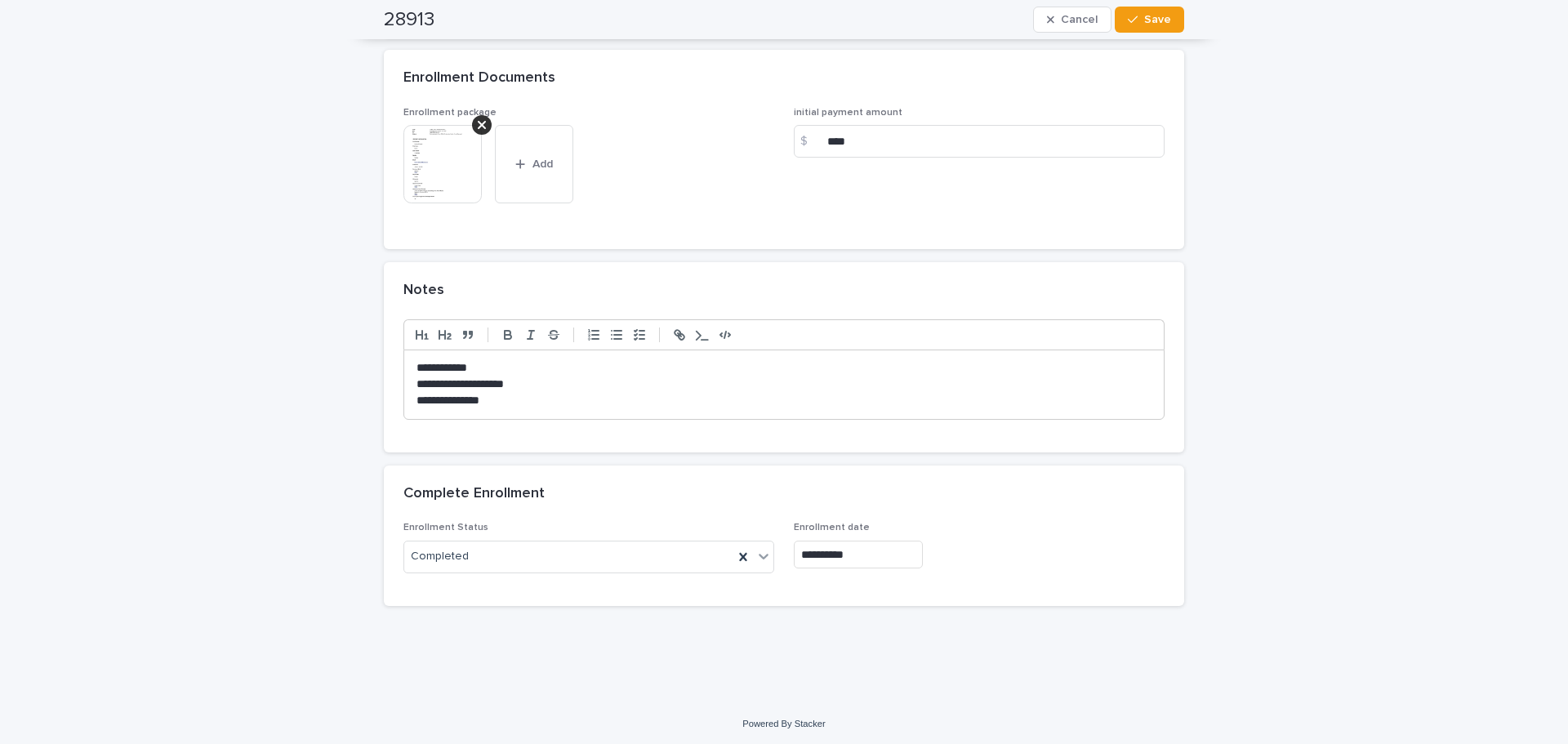 click on "Enrollment package This file cannot be opened Download File Add" at bounding box center (589, 168) 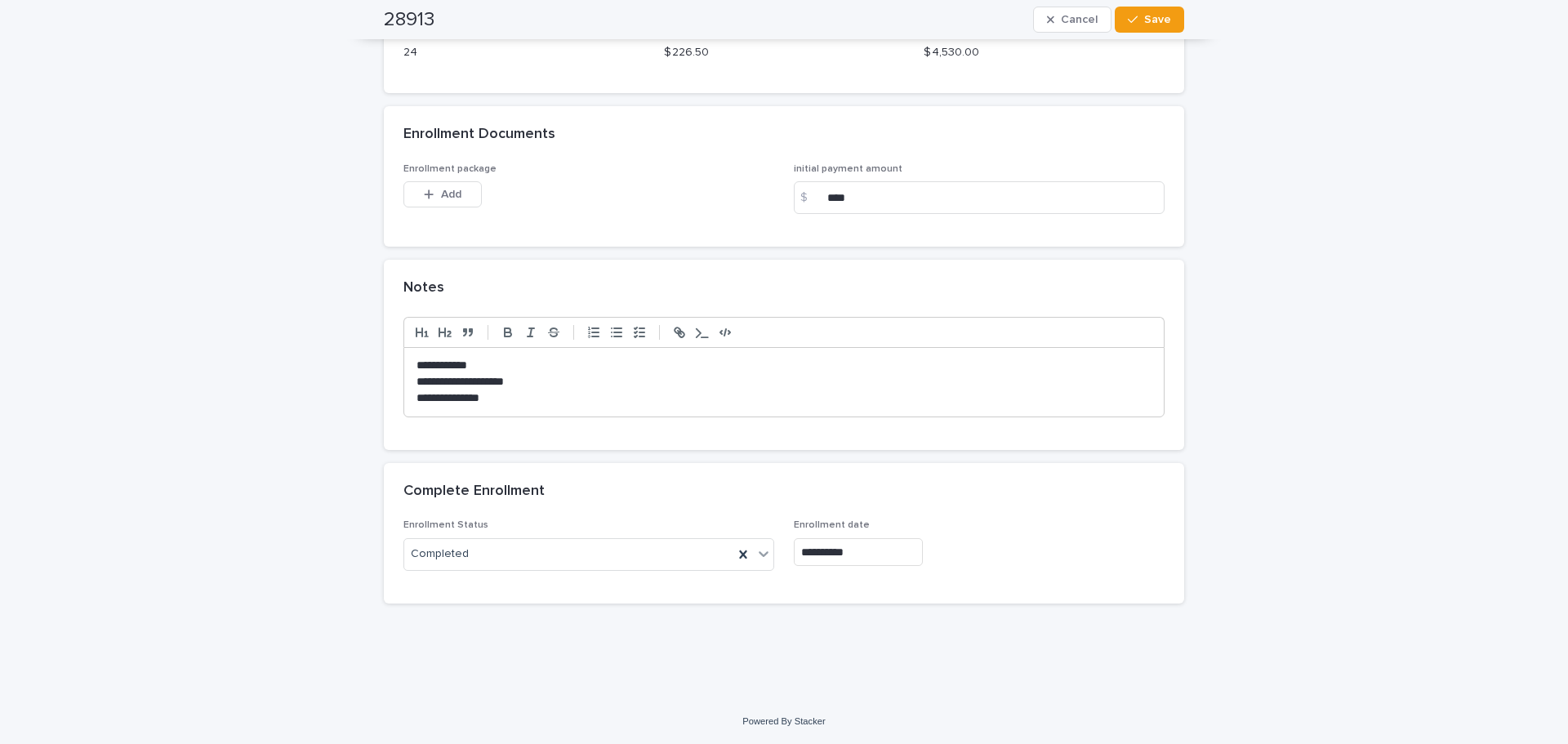 scroll, scrollTop: 1414, scrollLeft: 0, axis: vertical 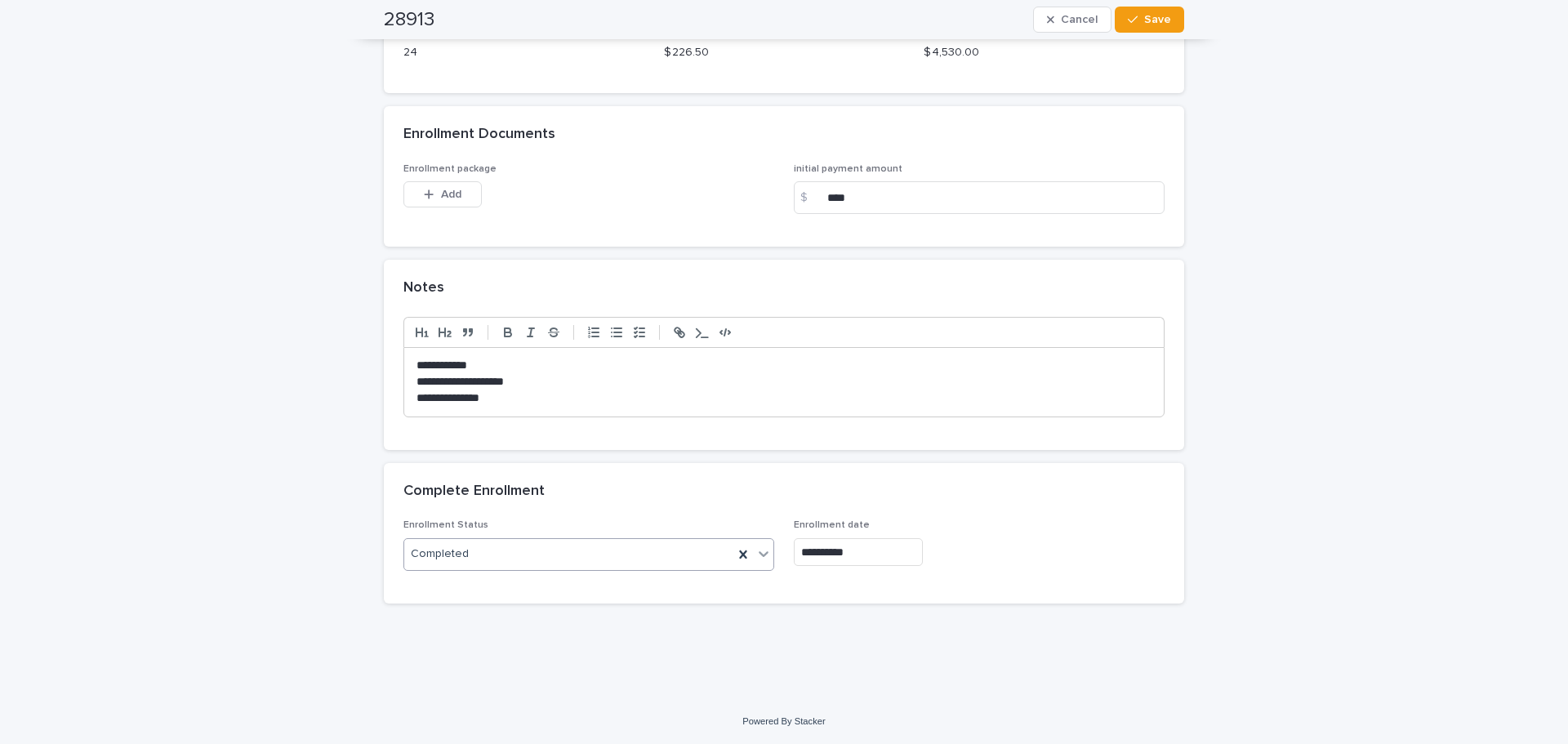 click at bounding box center [764, 554] 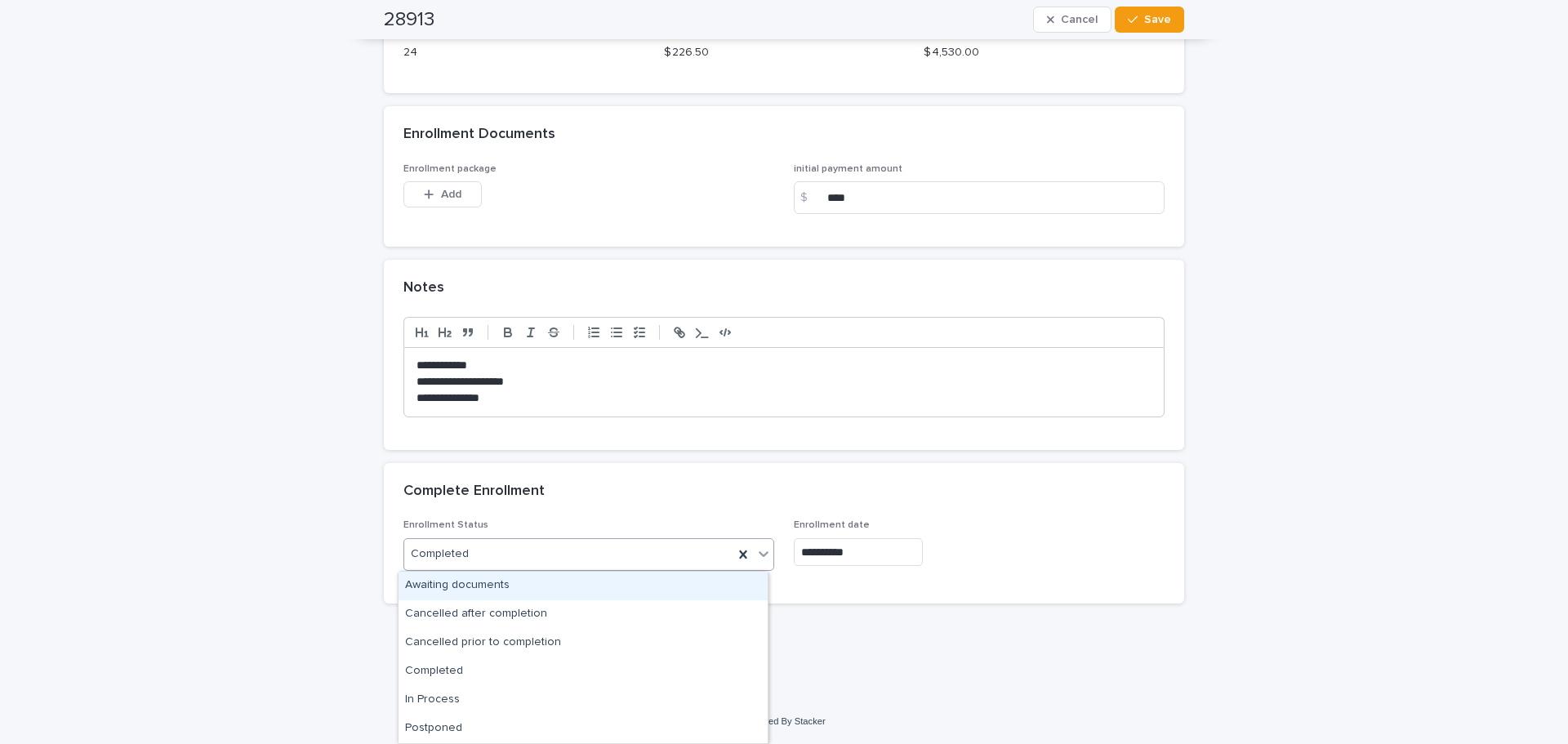 click on "Awaiting documents" at bounding box center [583, 586] 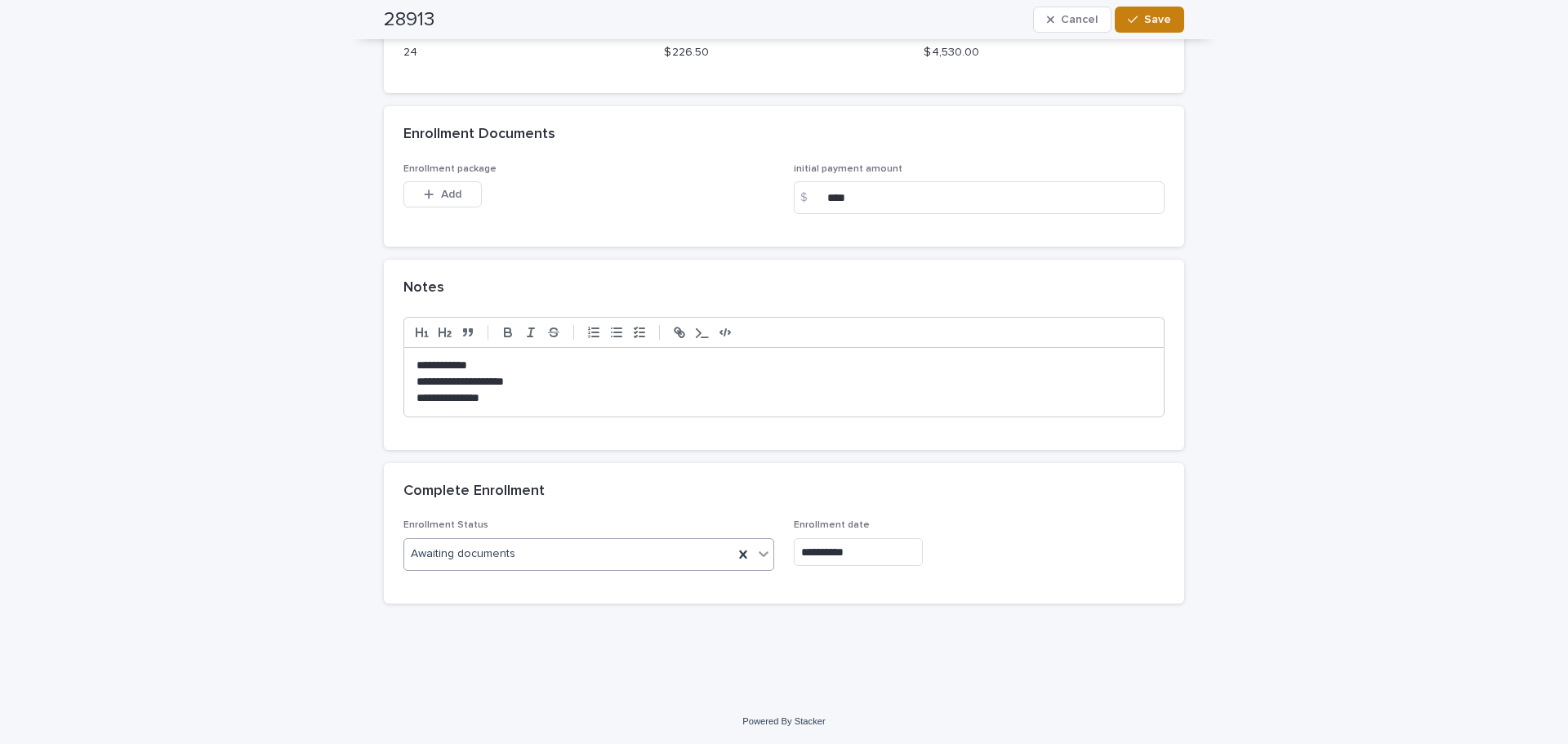 click on "Save" at bounding box center (1157, 20) 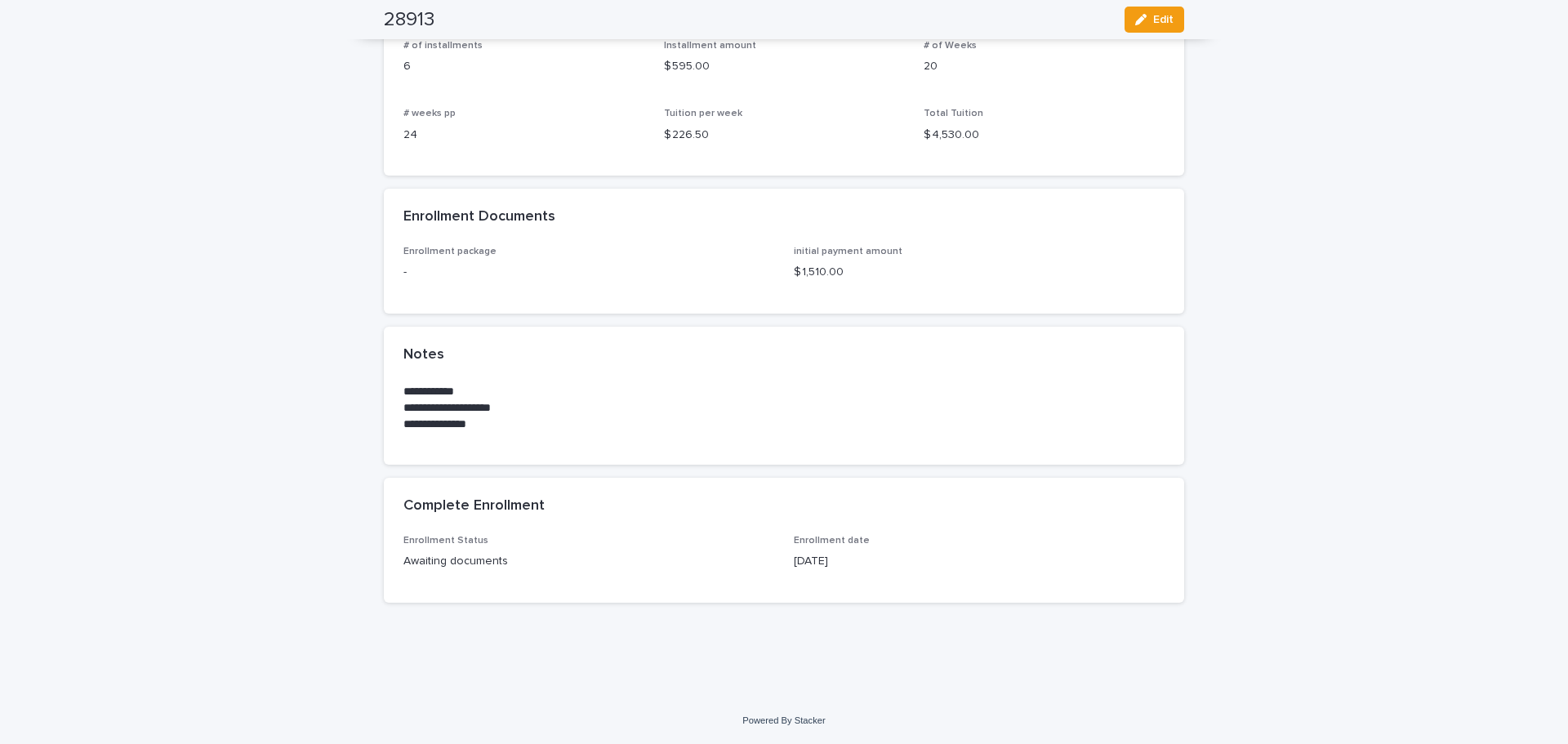scroll, scrollTop: 1200, scrollLeft: 0, axis: vertical 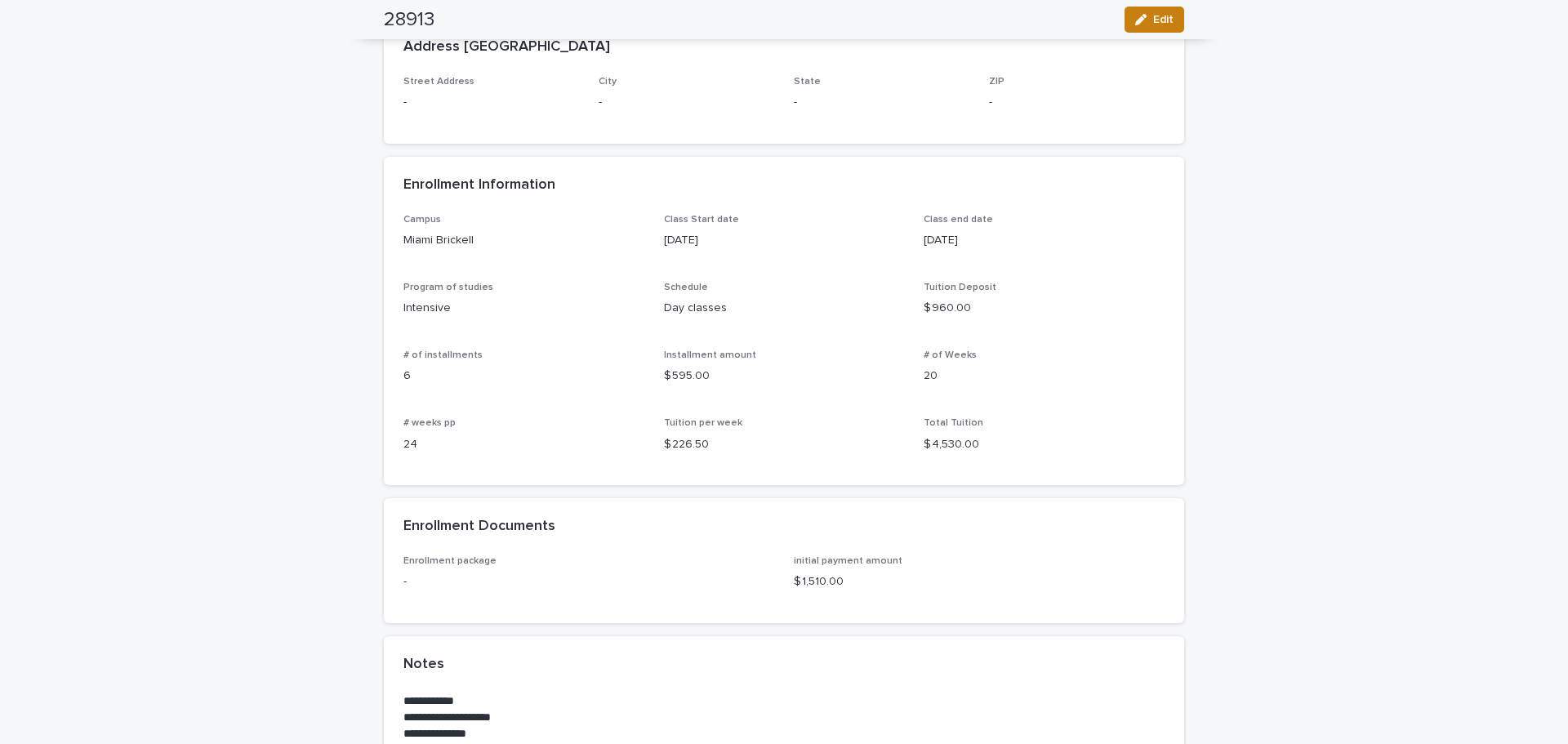 click on "Edit" at bounding box center (1163, 20) 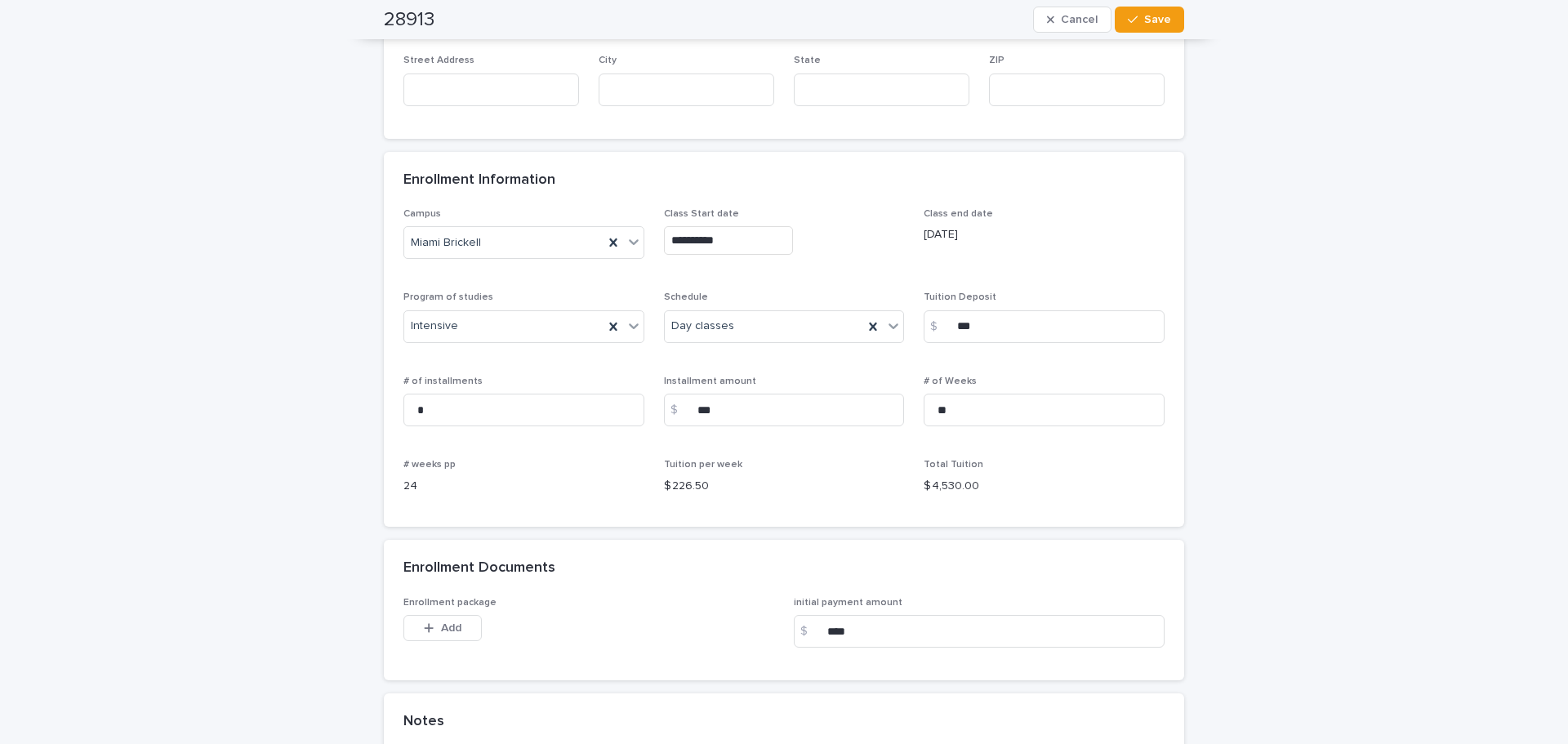 click on "**********" at bounding box center [784, 102] 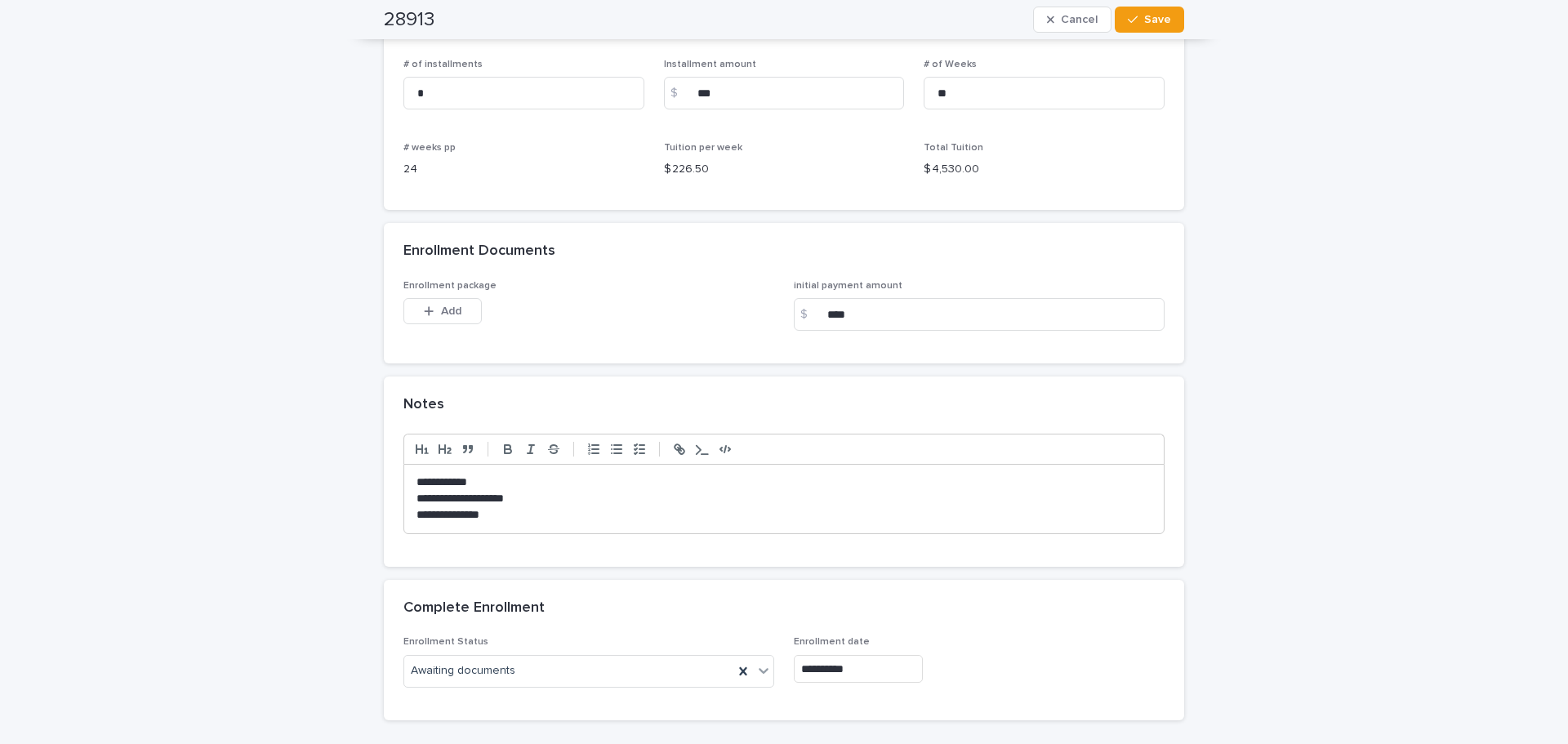scroll, scrollTop: 1414, scrollLeft: 0, axis: vertical 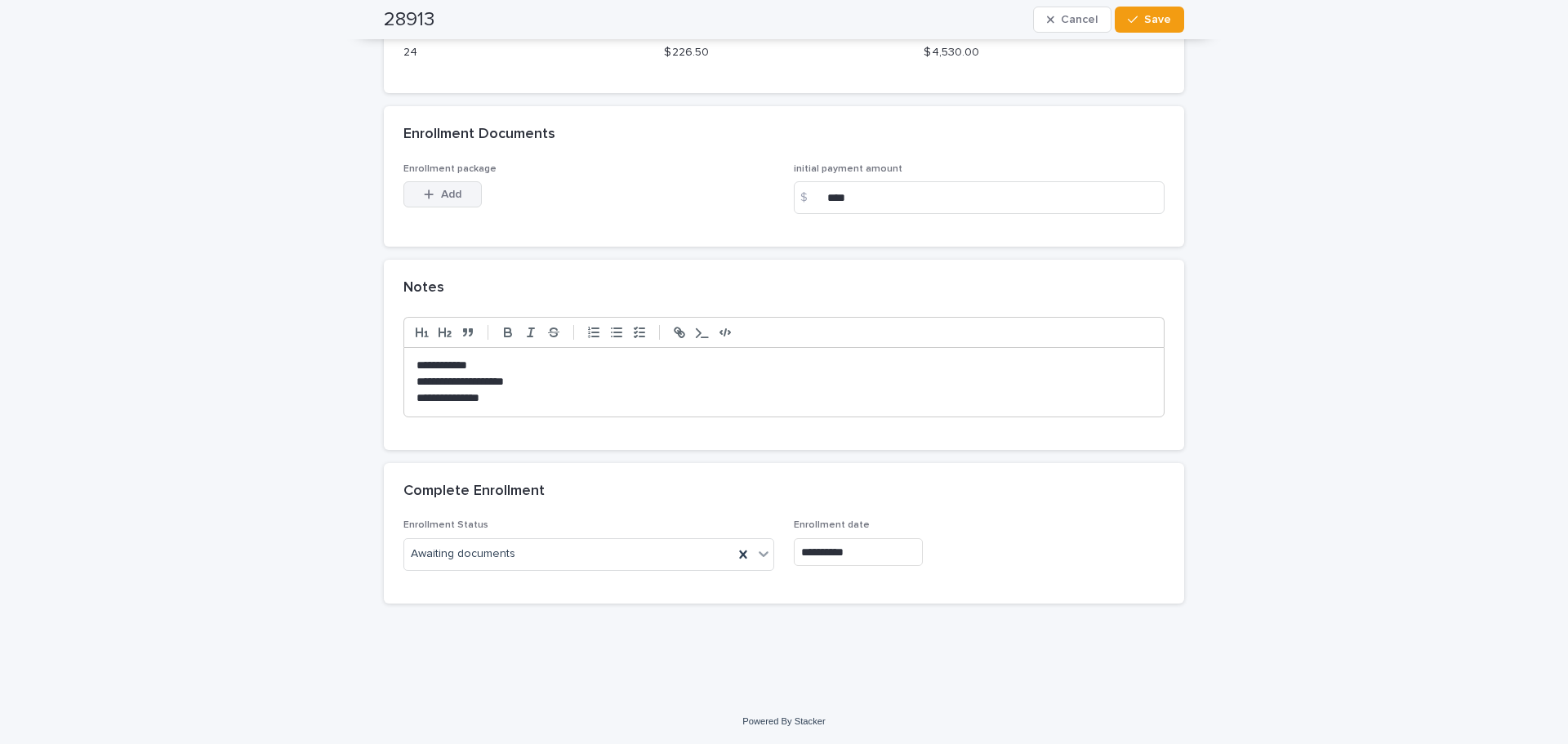 click on "Add" at bounding box center [443, 194] 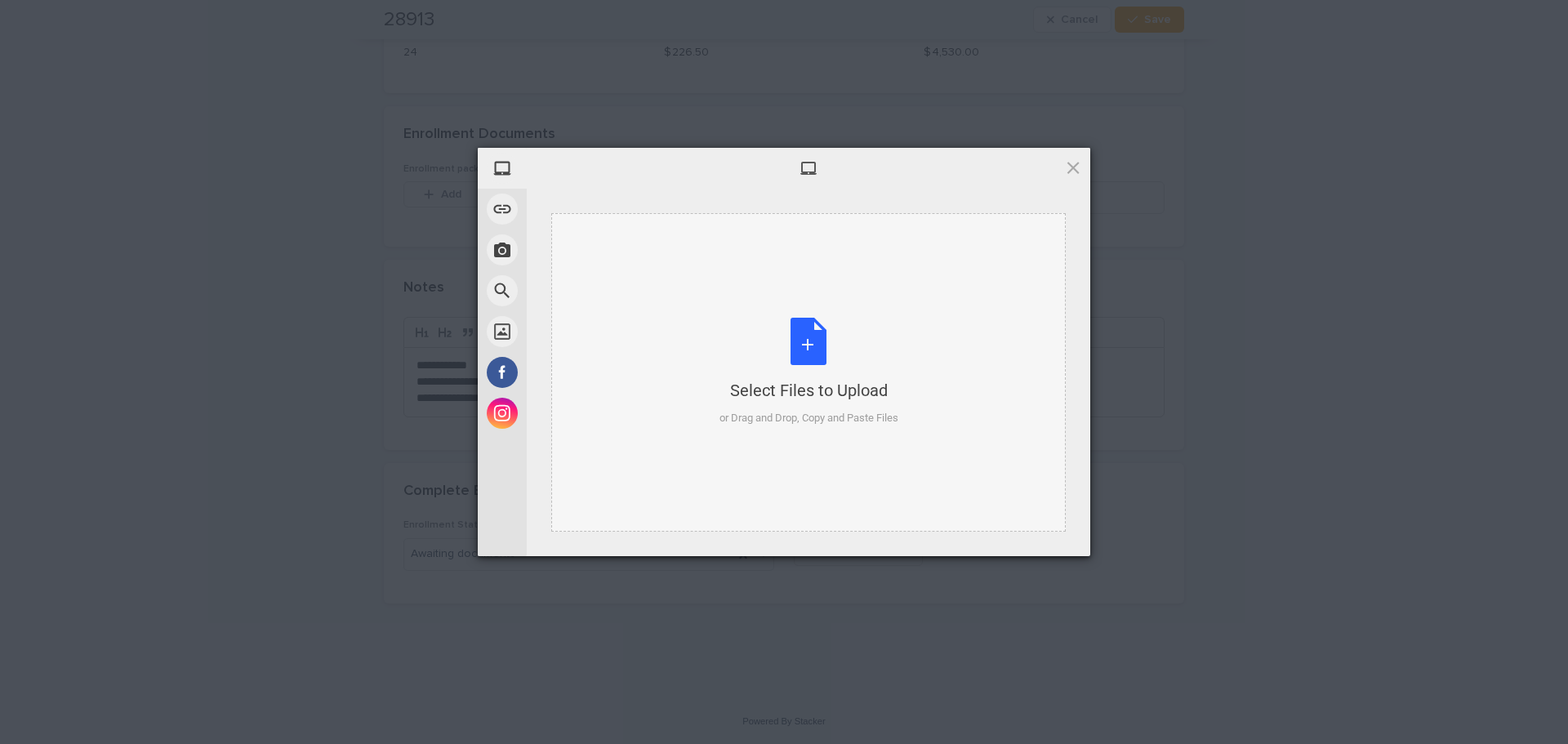 click on "Select Files to Upload
or Drag and Drop, Copy and Paste Files" at bounding box center (808, 372) 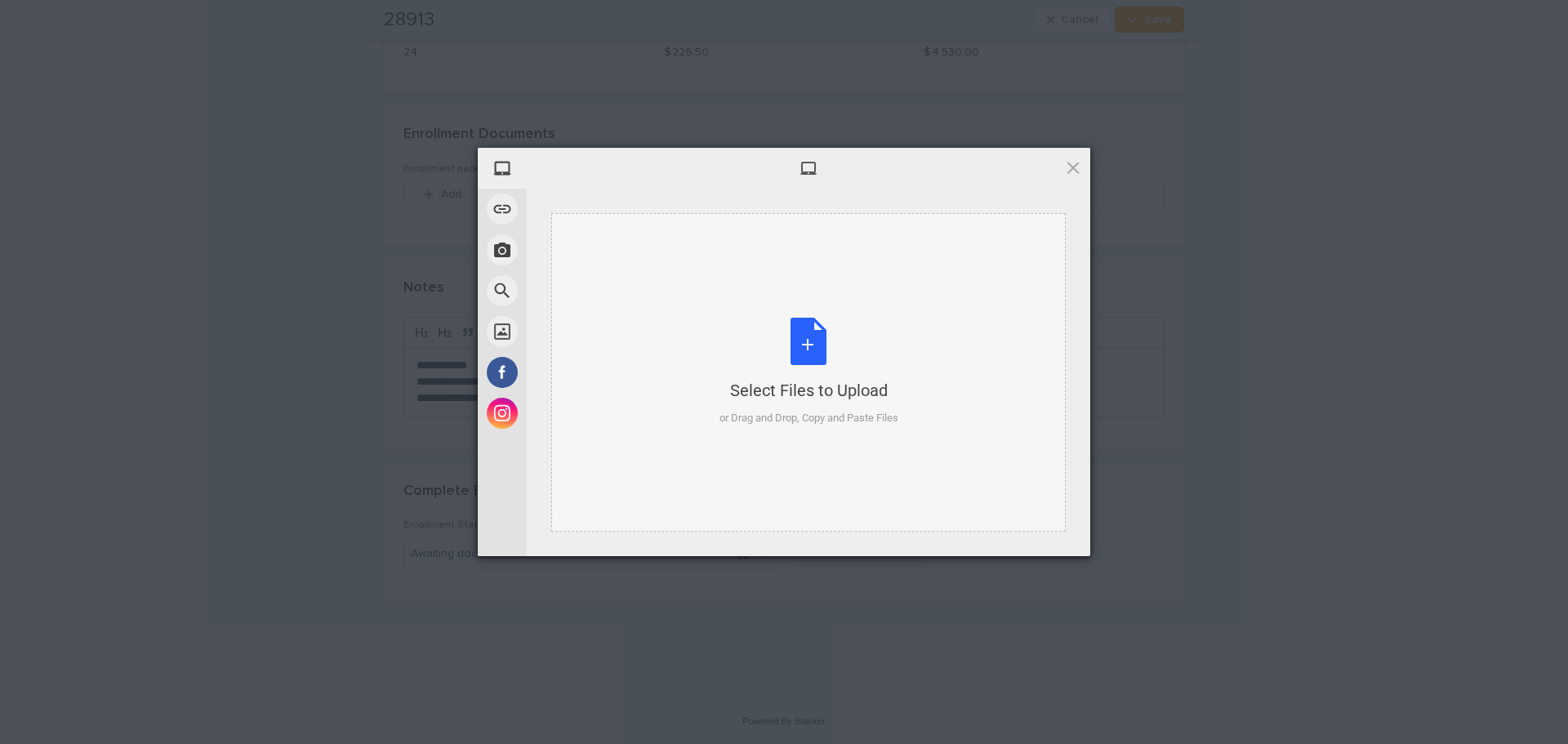 type 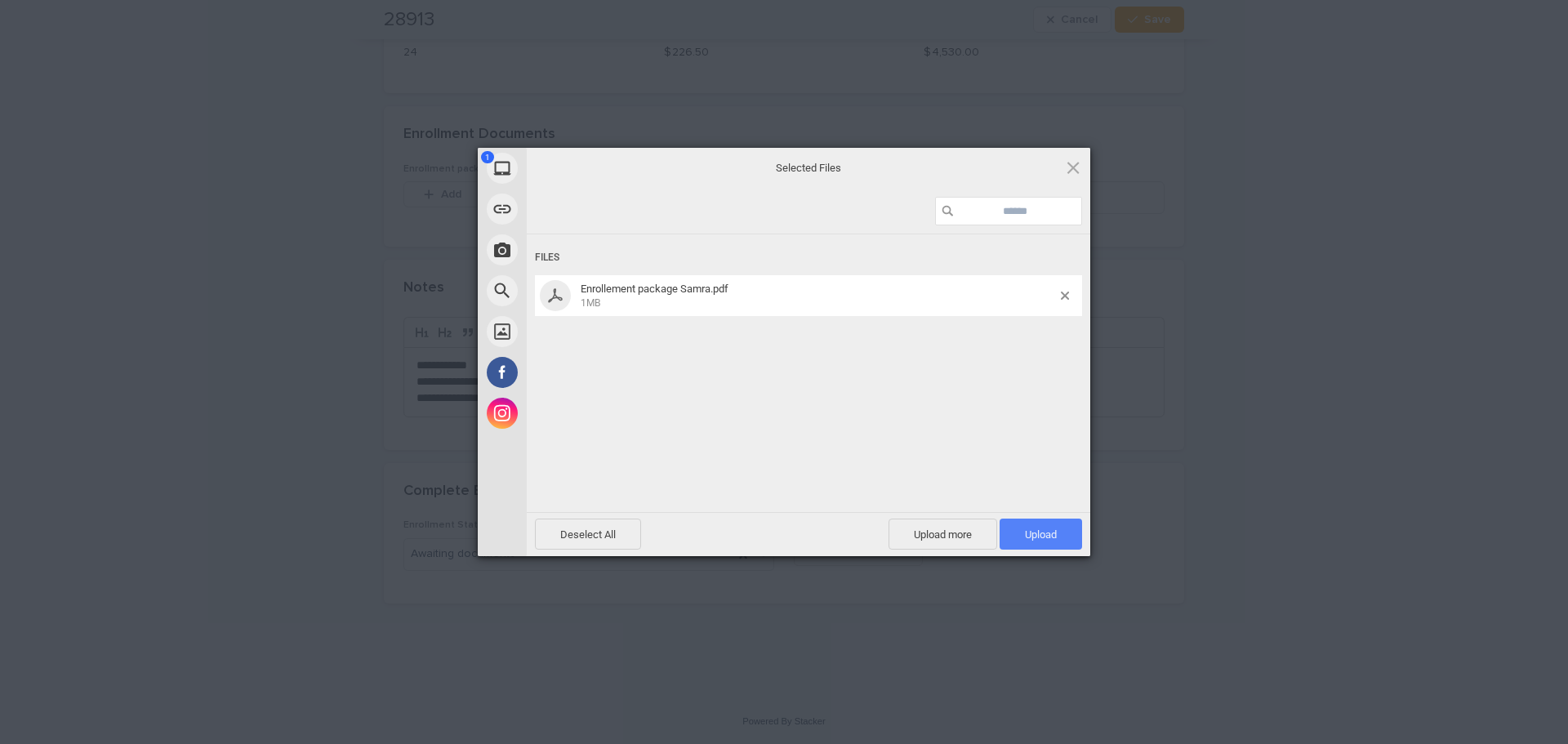 click on "Upload
1" at bounding box center (1040, 534) 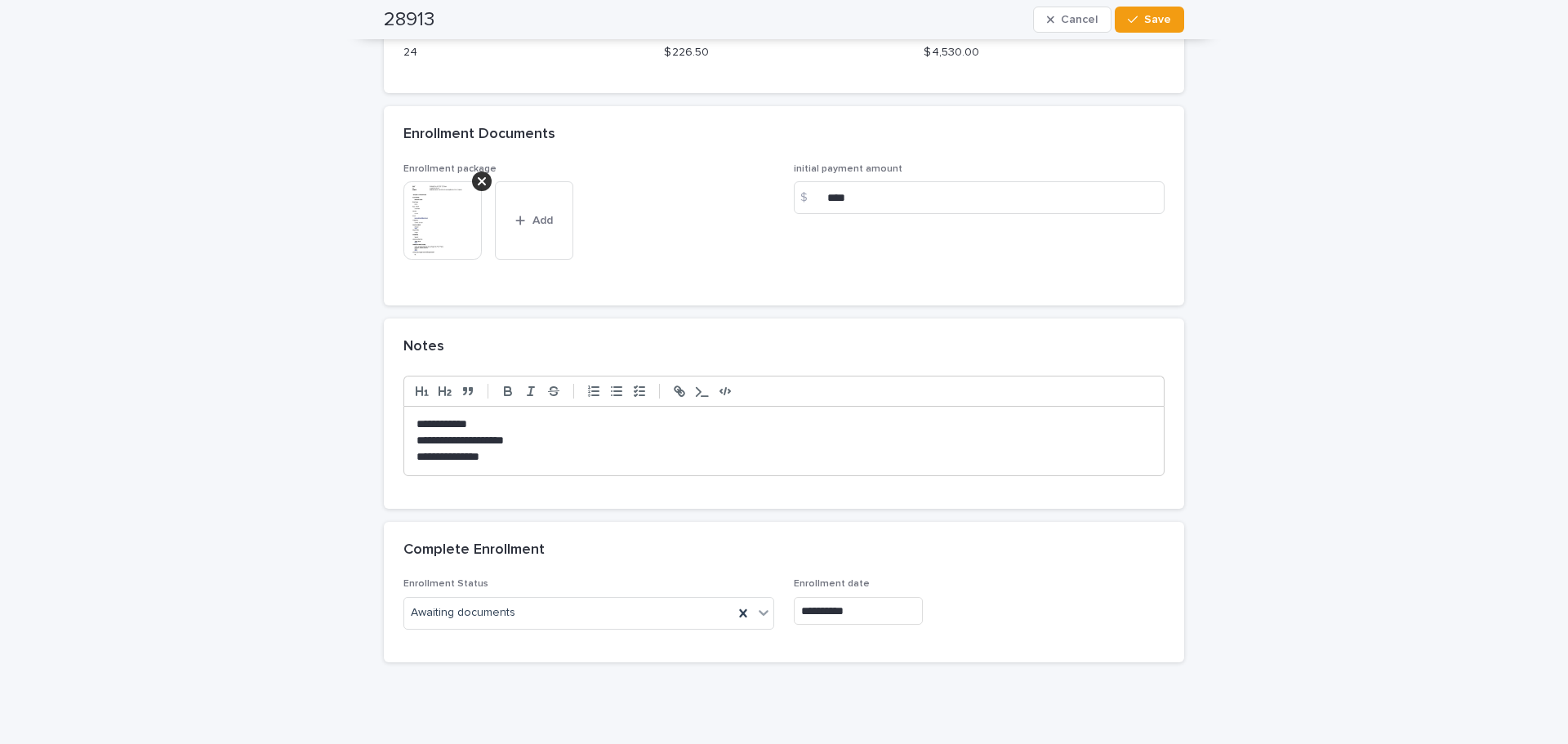 click on "**********" at bounding box center [858, 611] 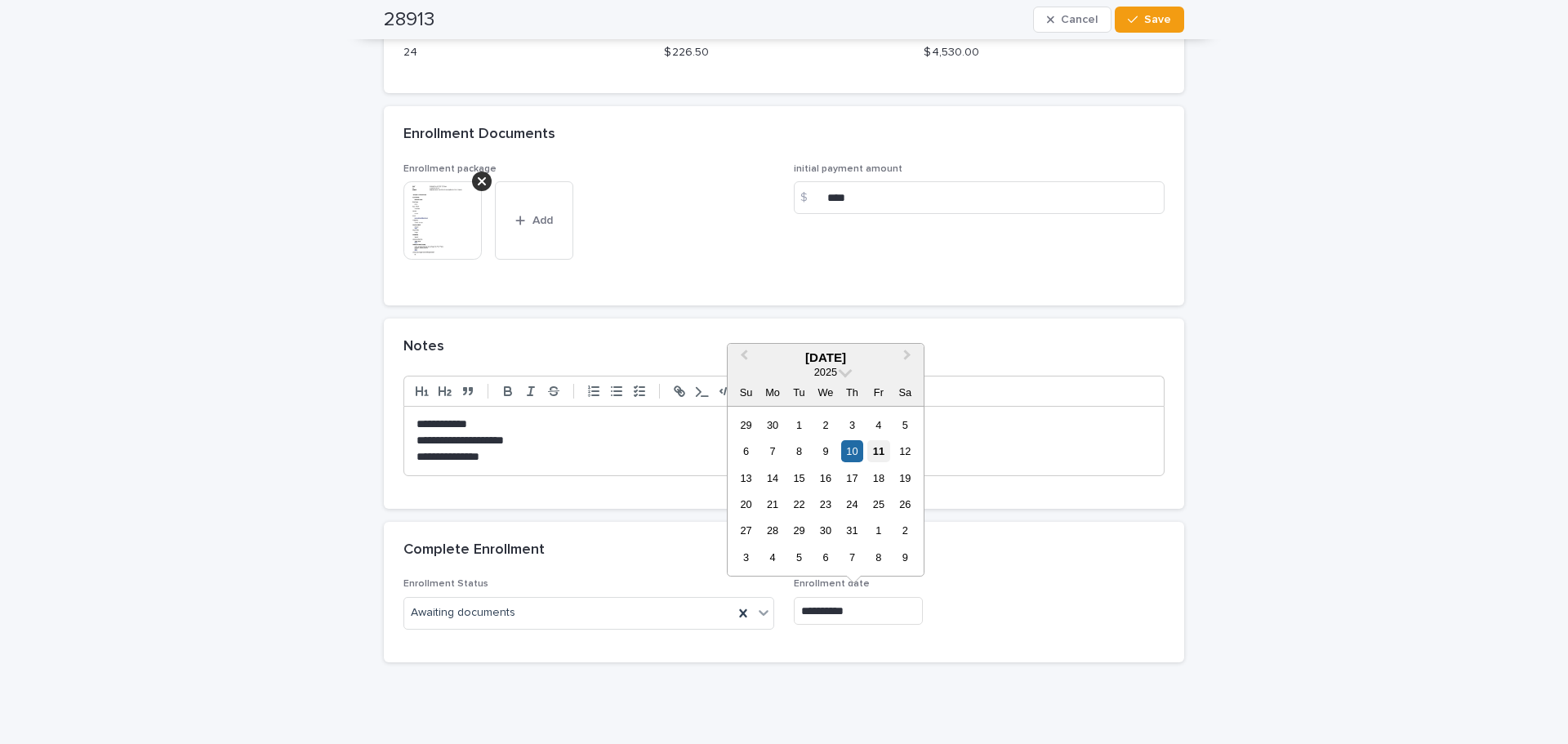 click on "11" at bounding box center [878, 451] 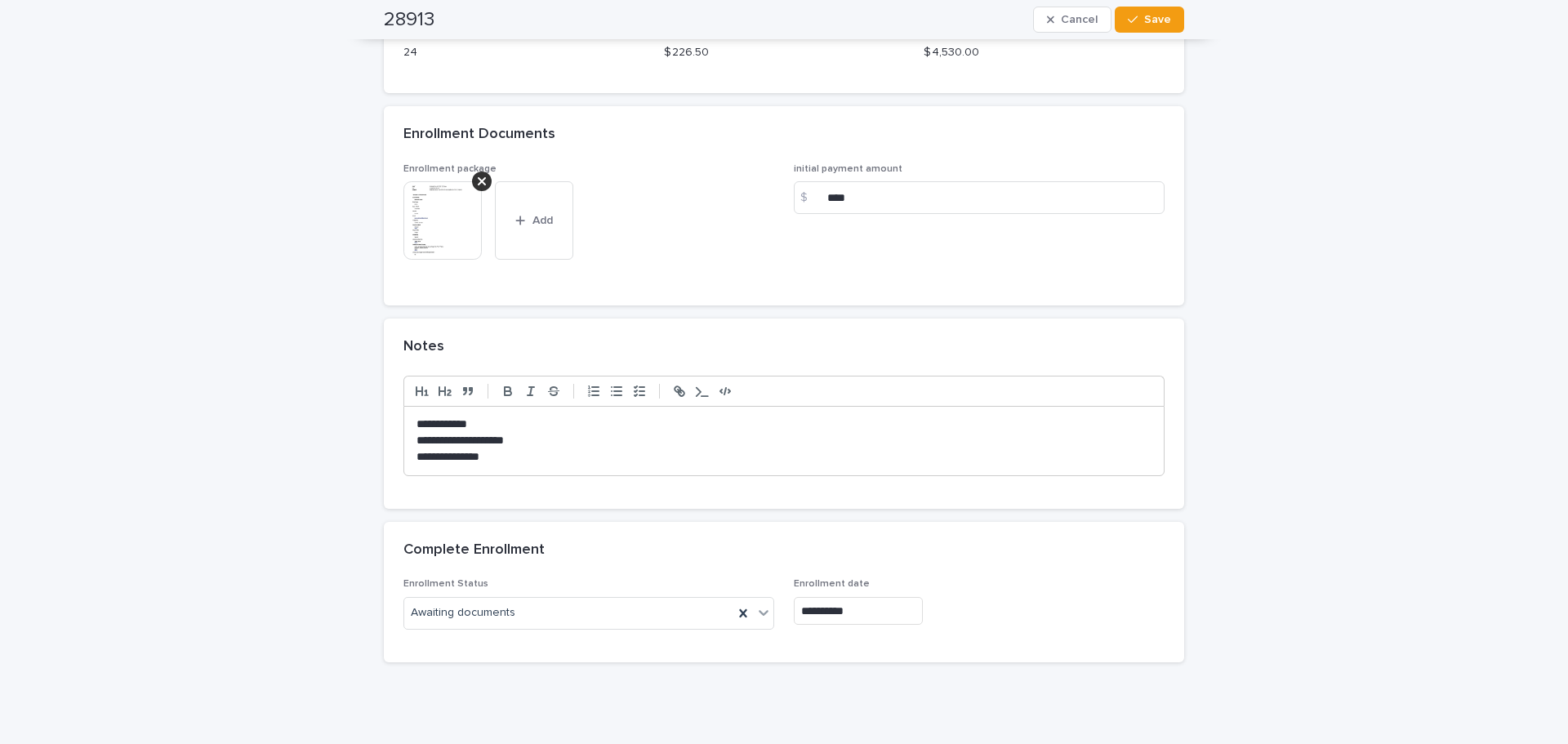 type on "**********" 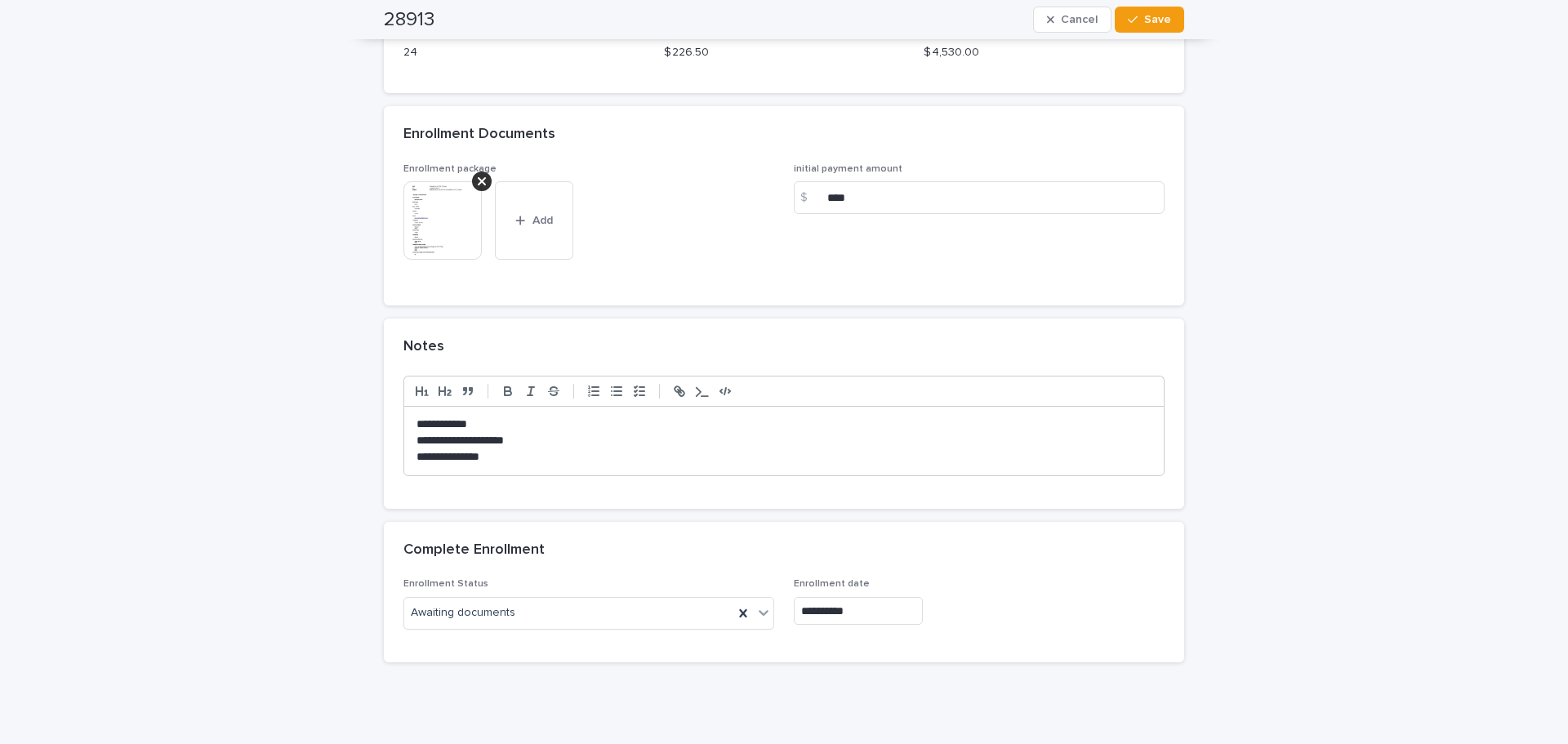 click on "Enrollment Status Awaiting documents" at bounding box center (589, 610) 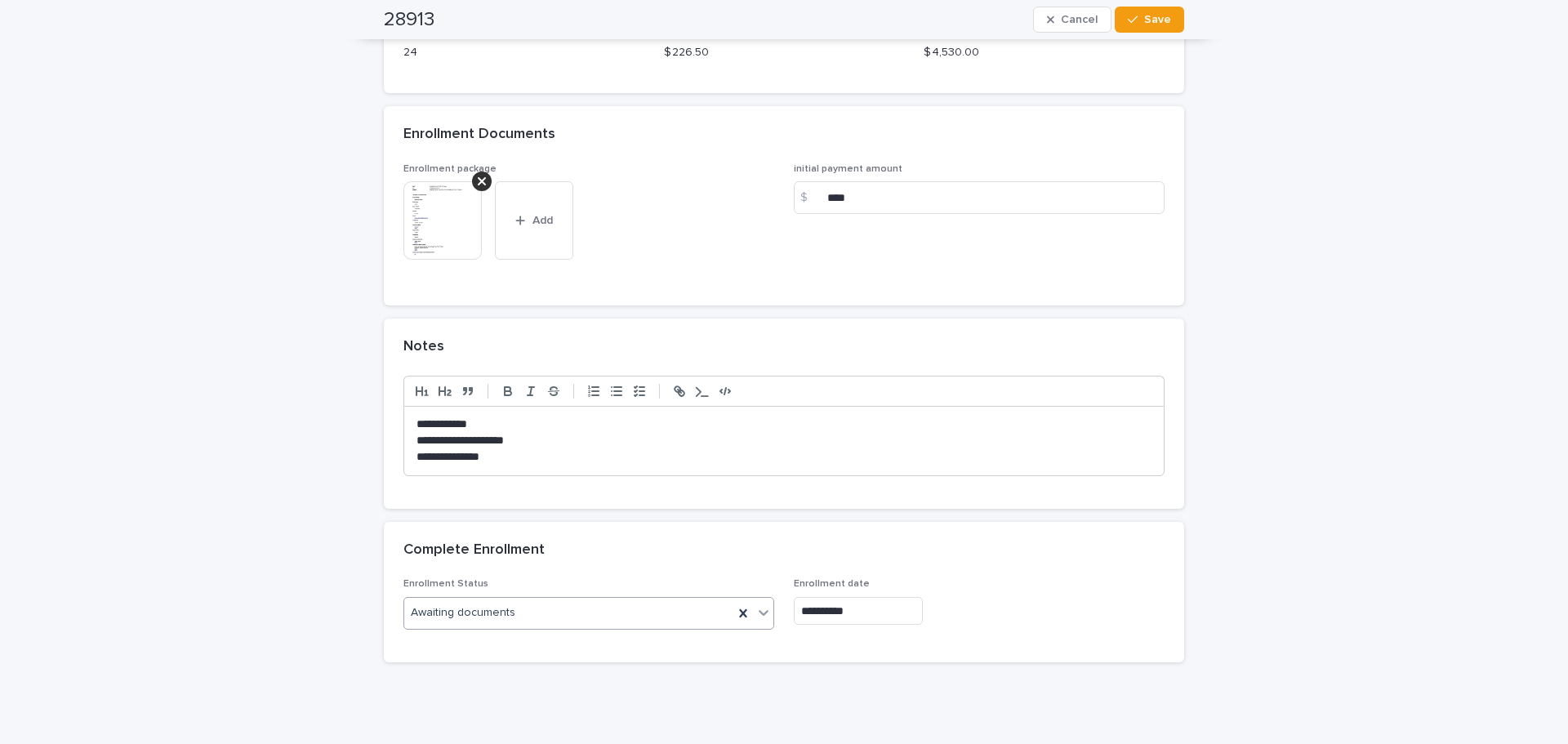 click on "Awaiting documents" at bounding box center (568, 613) 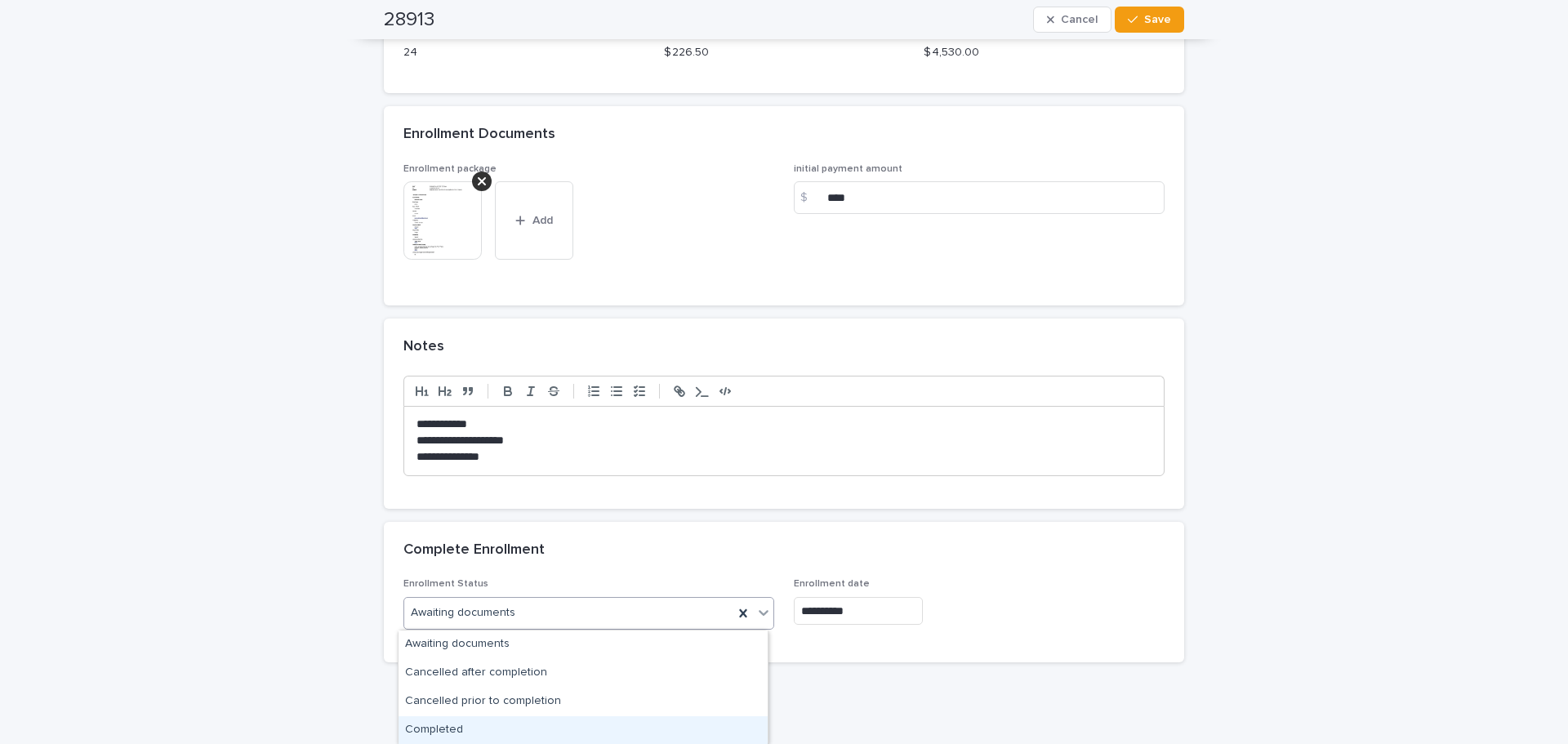 click on "Completed" at bounding box center (583, 730) 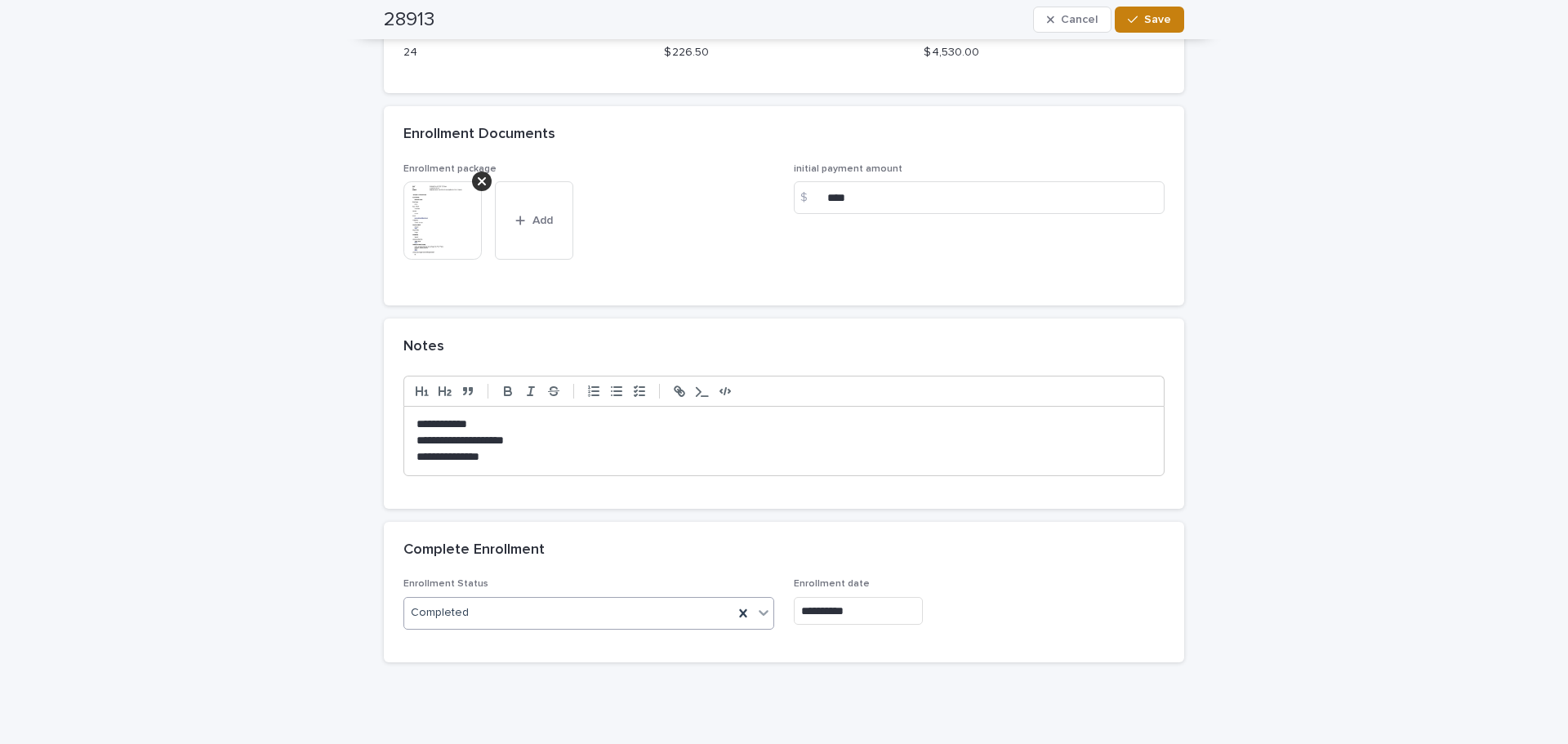 click on "Save" at bounding box center (1149, 20) 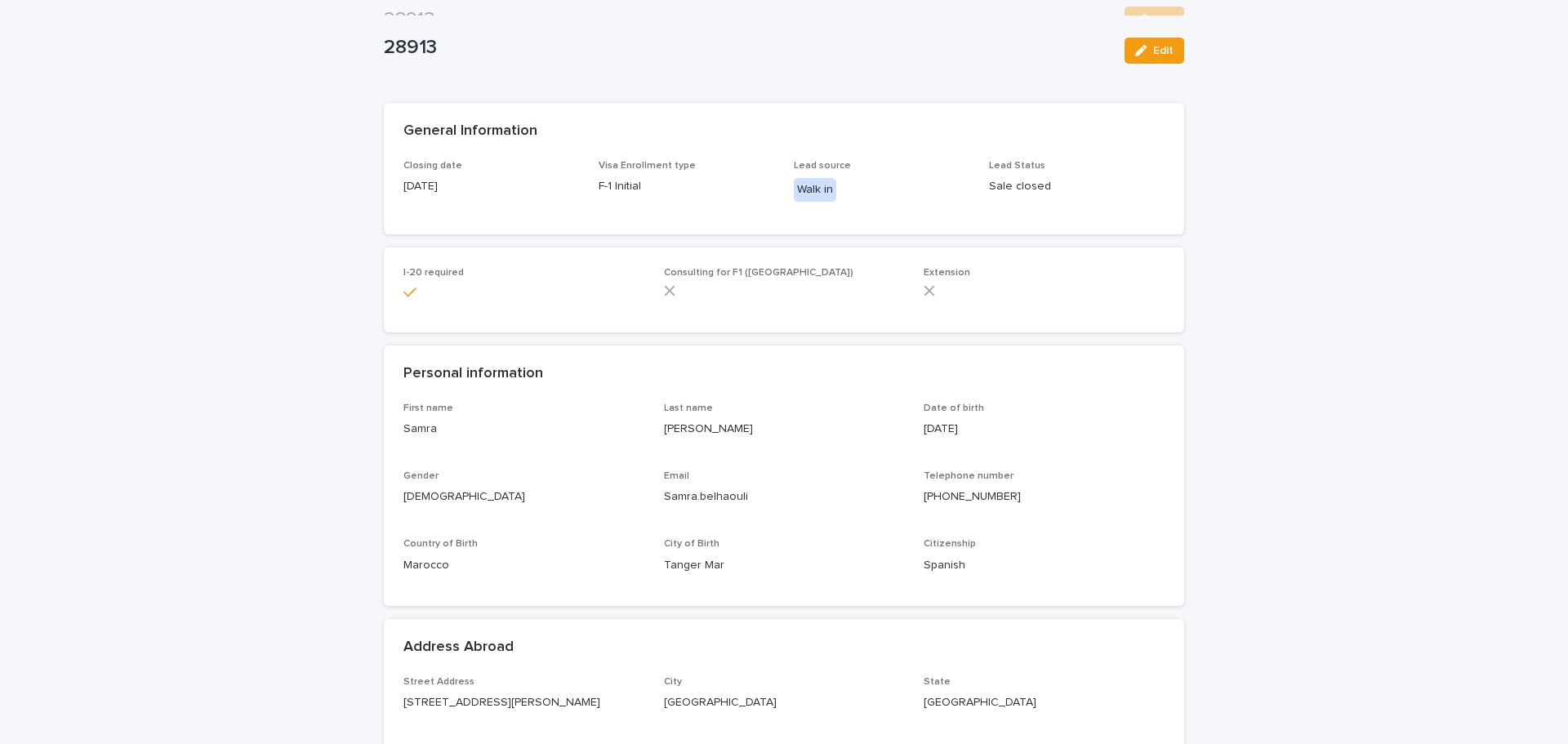 scroll, scrollTop: 0, scrollLeft: 0, axis: both 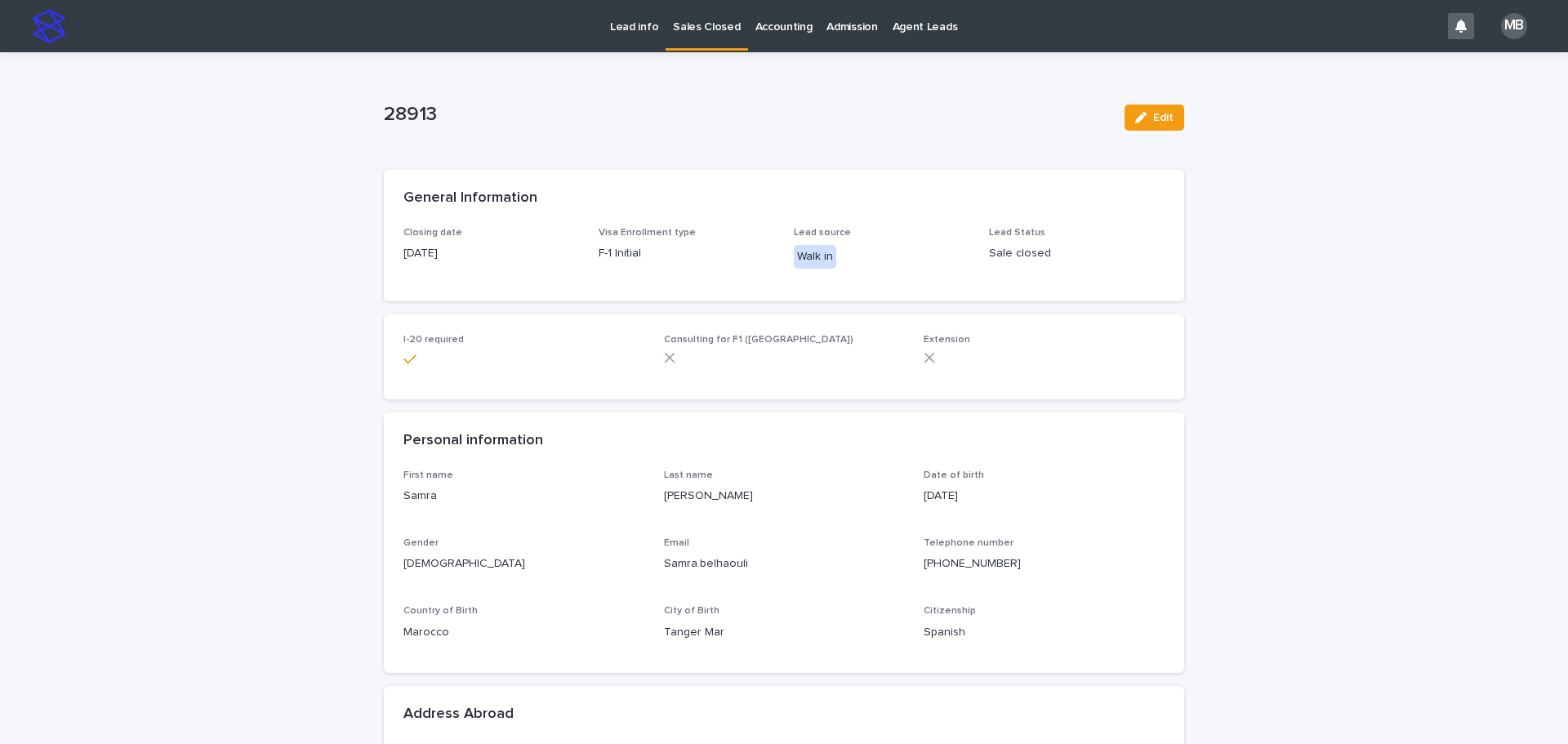 click on "28913 Edit 28913 Edit Sorry, there was an error saving your record. Please try again. Please fill out the required fields below. Loading... Saving… Loading... Saving… Loading... Saving… General Information Closing date [DATE] Visa Enrollment type F-1 Initial Lead source Walk in Lead Status Sale closed I-20 required Consulting for F1 ([GEOGRAPHIC_DATA]) Extension Personal information First name [PERSON_NAME]  Last name [PERSON_NAME] Date of birth [DEMOGRAPHIC_DATA] Gender [DEMOGRAPHIC_DATA] Email Samra.belhaouli Telephone number [PHONE_NUMBER] Country of Birth [GEOGRAPHIC_DATA]  City of Birth Tanger Mar Citizenship Spanish Address Abroad  Street Address Carrer de Violant d'Hongria, [PERSON_NAME][STREET_ADDRESS]. Address [GEOGRAPHIC_DATA] Address - City - State - ZIP - Enrollment Information Campus [GEOGRAPHIC_DATA] Class Start date [DATE] Class end date [DATE] Program of studies Intensive Schedule Day classes Tuition Deposit $ 960.00 # of installments 6 Installment amount 20 24" at bounding box center [784, 957] 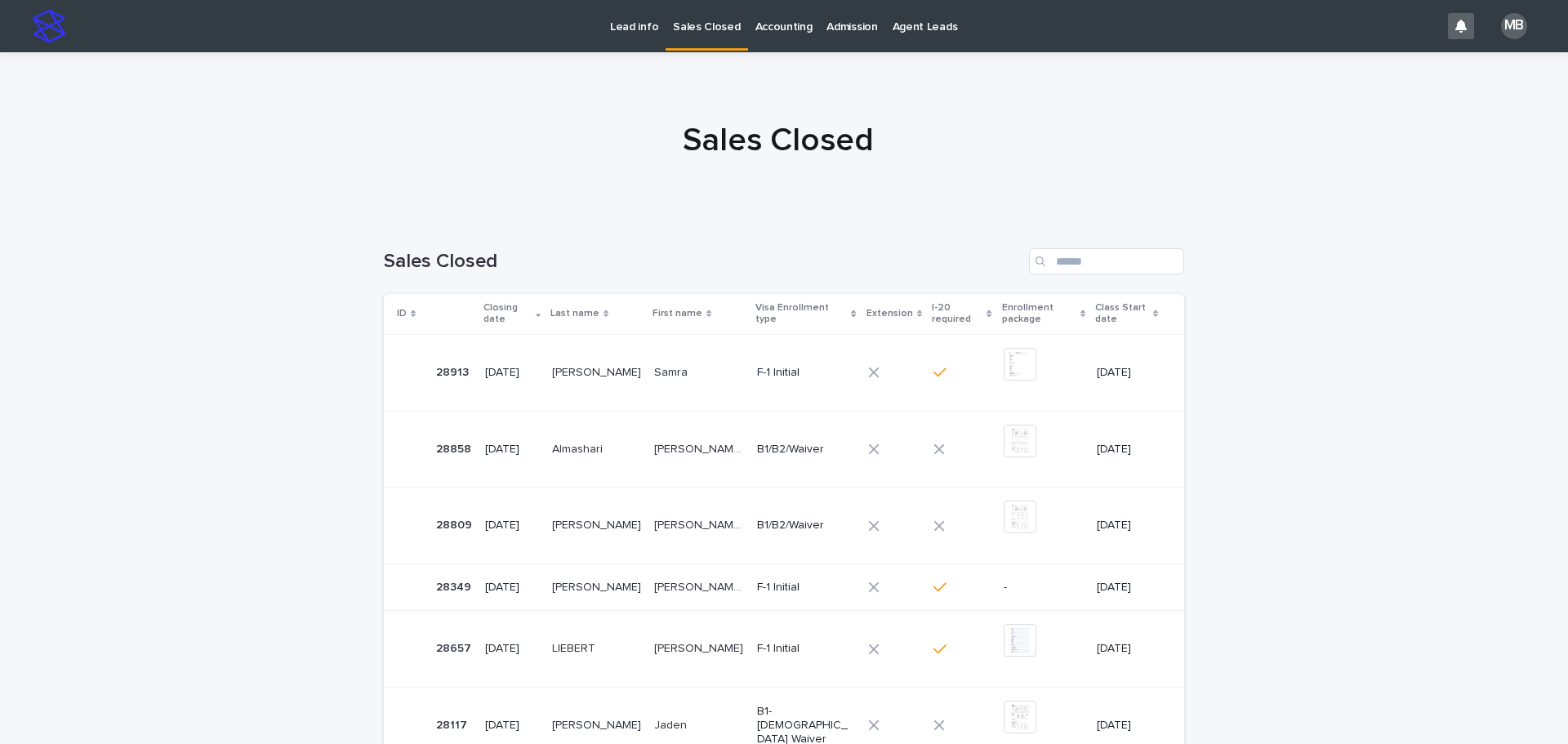 click on "Lead info" at bounding box center [634, 17] 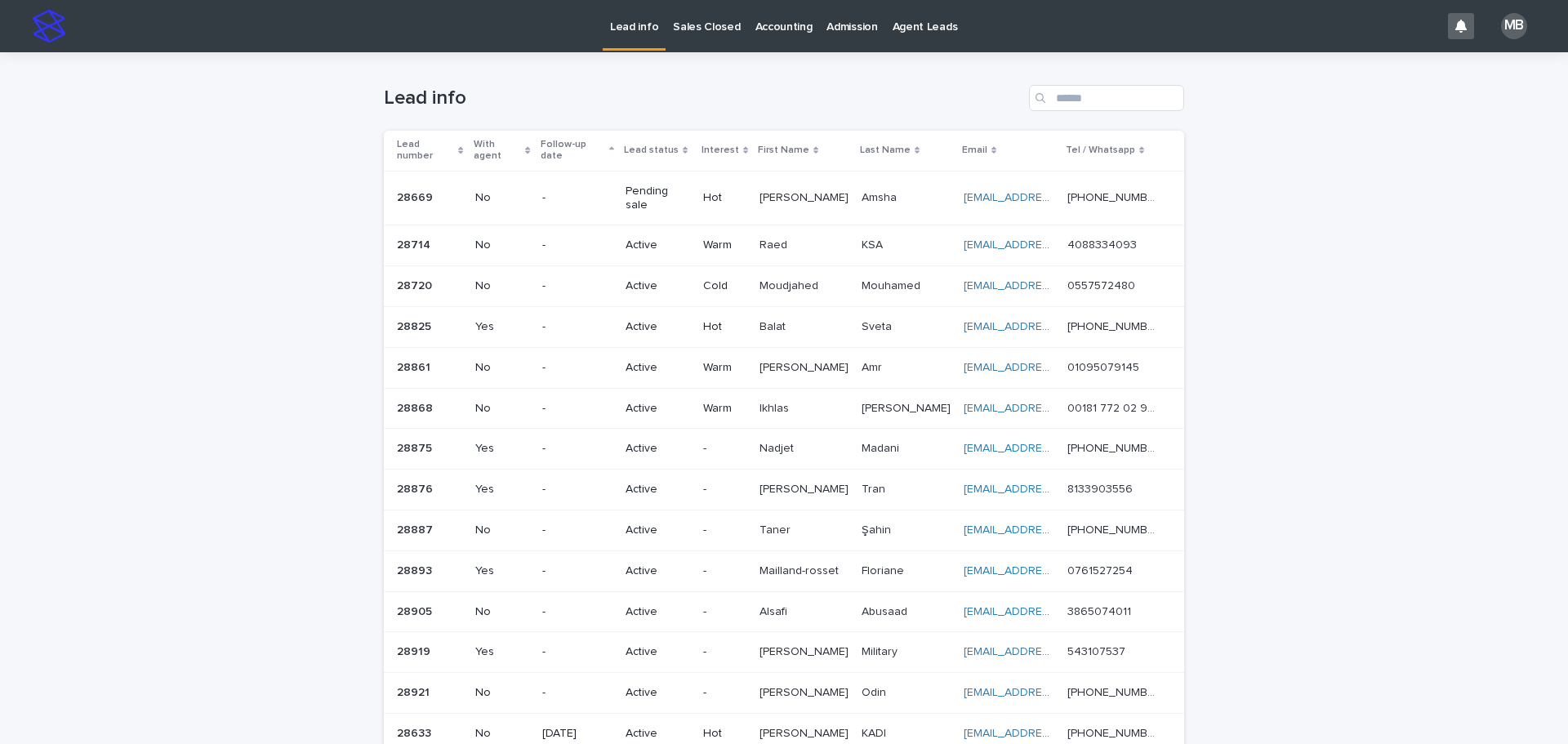 click on "Lead status" at bounding box center (657, 150) 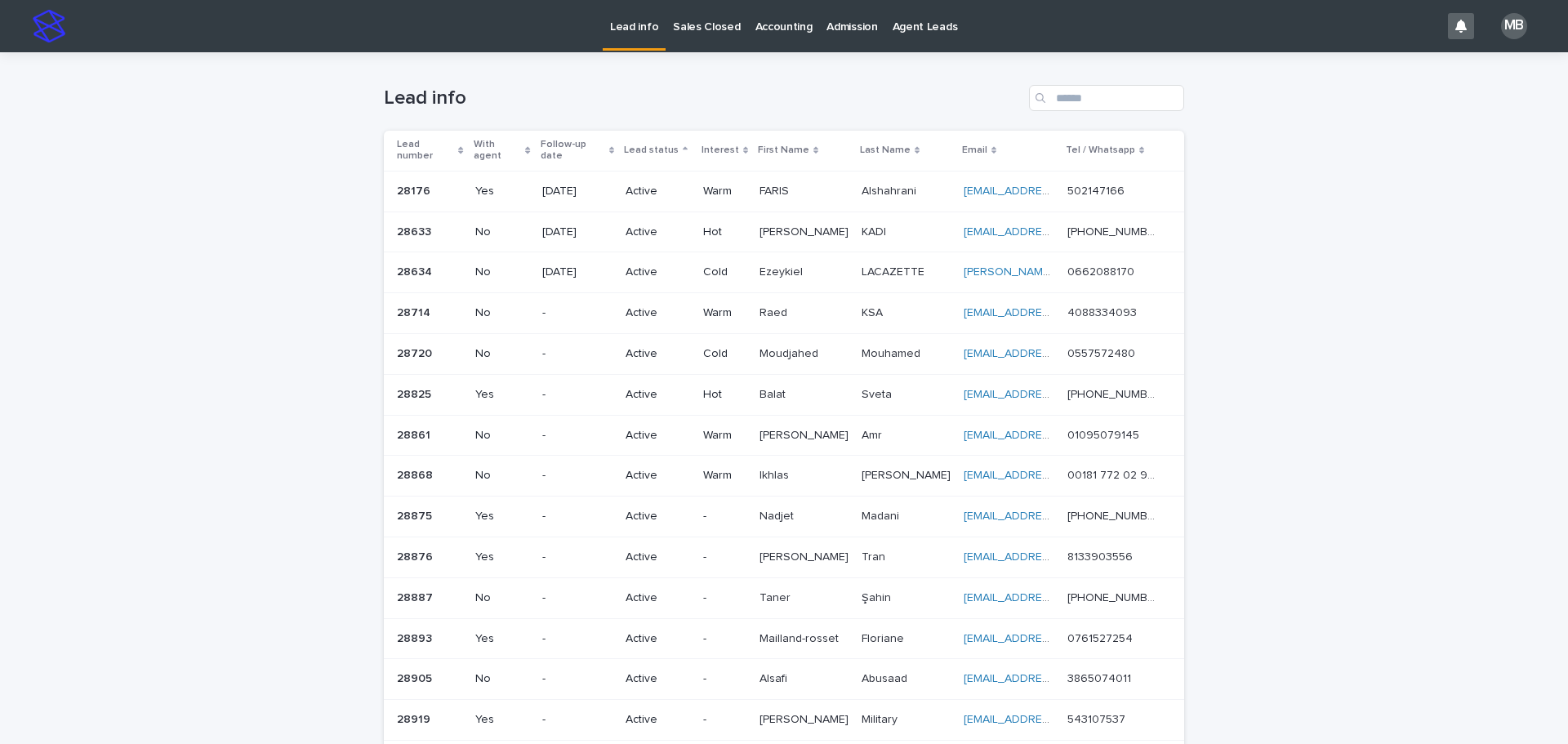 click on "Loading... Saving… Loading... Saving… Lead info Lead number With agent Follow-up date Lead status Interest First Name Last Name Email Tel / Whatsapp 28176 28176   Yes [DATE] Active Warm [PERSON_NAME]   [PERSON_NAME]   [EMAIL_ADDRESS][DOMAIN_NAME] [EMAIL_ADDRESS][DOMAIN_NAME]   502147166 502147166   28633 28633   No [DATE] Active Hot [PERSON_NAME] [PERSON_NAME] KADI   [EMAIL_ADDRESS][DOMAIN_NAME] [EMAIL_ADDRESS][DOMAIN_NAME]   [PHONE_NUMBER] [PHONE_NUMBER]   28634 28634   No [DATE] Active Cold Ezeykiel Ezeykiel   LACAZETTE LACAZETTE   [EMAIL_ADDRESS][DOMAIN_NAME] [DOMAIN_NAME][EMAIL_ADDRESS][DOMAIN_NAME]   0662088170 0662088170   28714 28714   No - Active Warm Raed Raed   KSA KSA   [EMAIL_ADDRESS][DOMAIN_NAME] [EMAIL_ADDRESS][DOMAIN_NAME]   4088334093 4088334093   28720 28720   No - Active Cold [PERSON_NAME]   [PERSON_NAME]   [EMAIL_ADDRESS][DOMAIN_NAME] [EMAIL_ADDRESS][DOMAIN_NAME]   0557572480 0557572480   28825 28825   Yes - Active Hot Balat Balat   Sveta Sveta   [EMAIL_ADDRESS][DOMAIN_NAME] [EMAIL_ADDRESS][DOMAIN_NAME]" at bounding box center [784, 513] 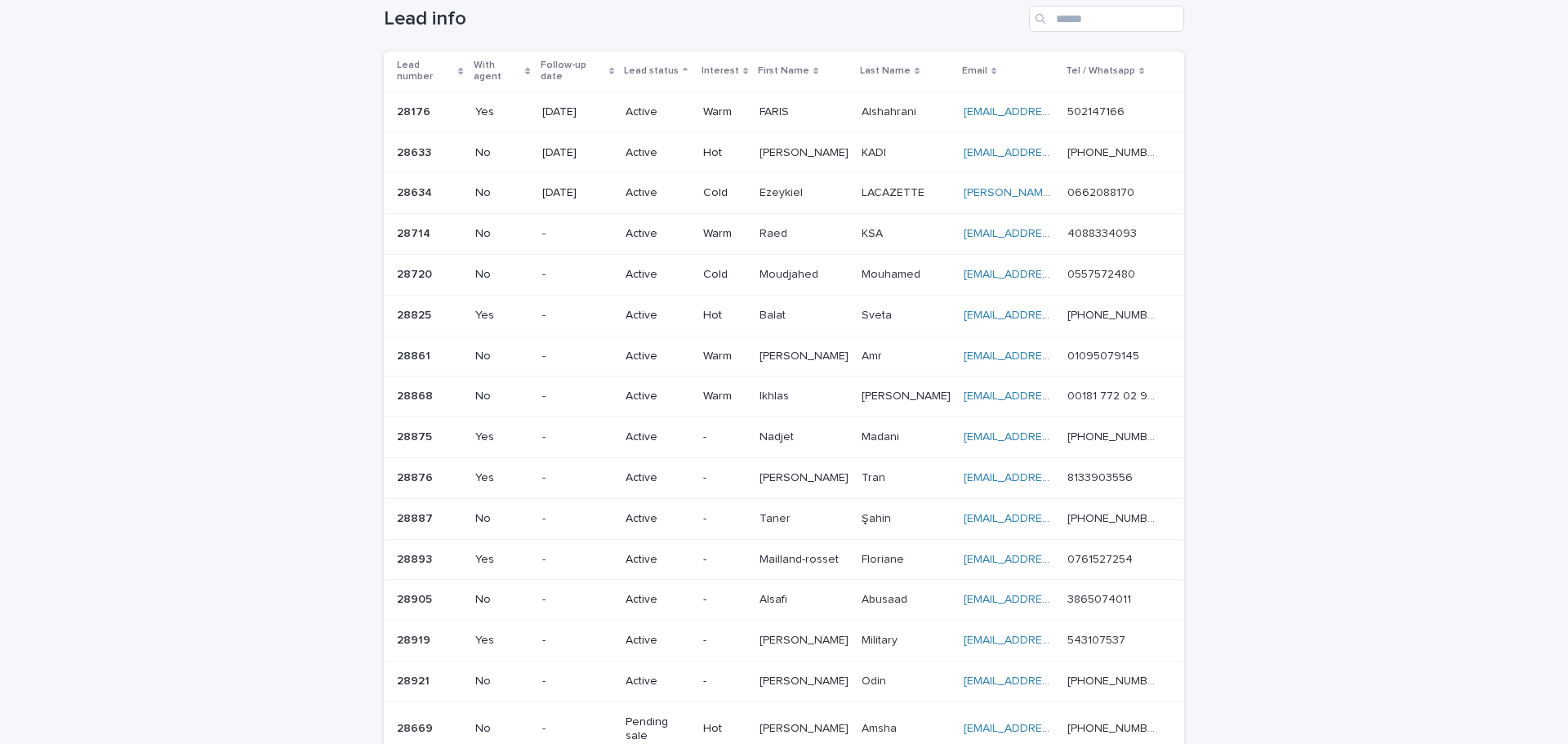 scroll, scrollTop: 245, scrollLeft: 0, axis: vertical 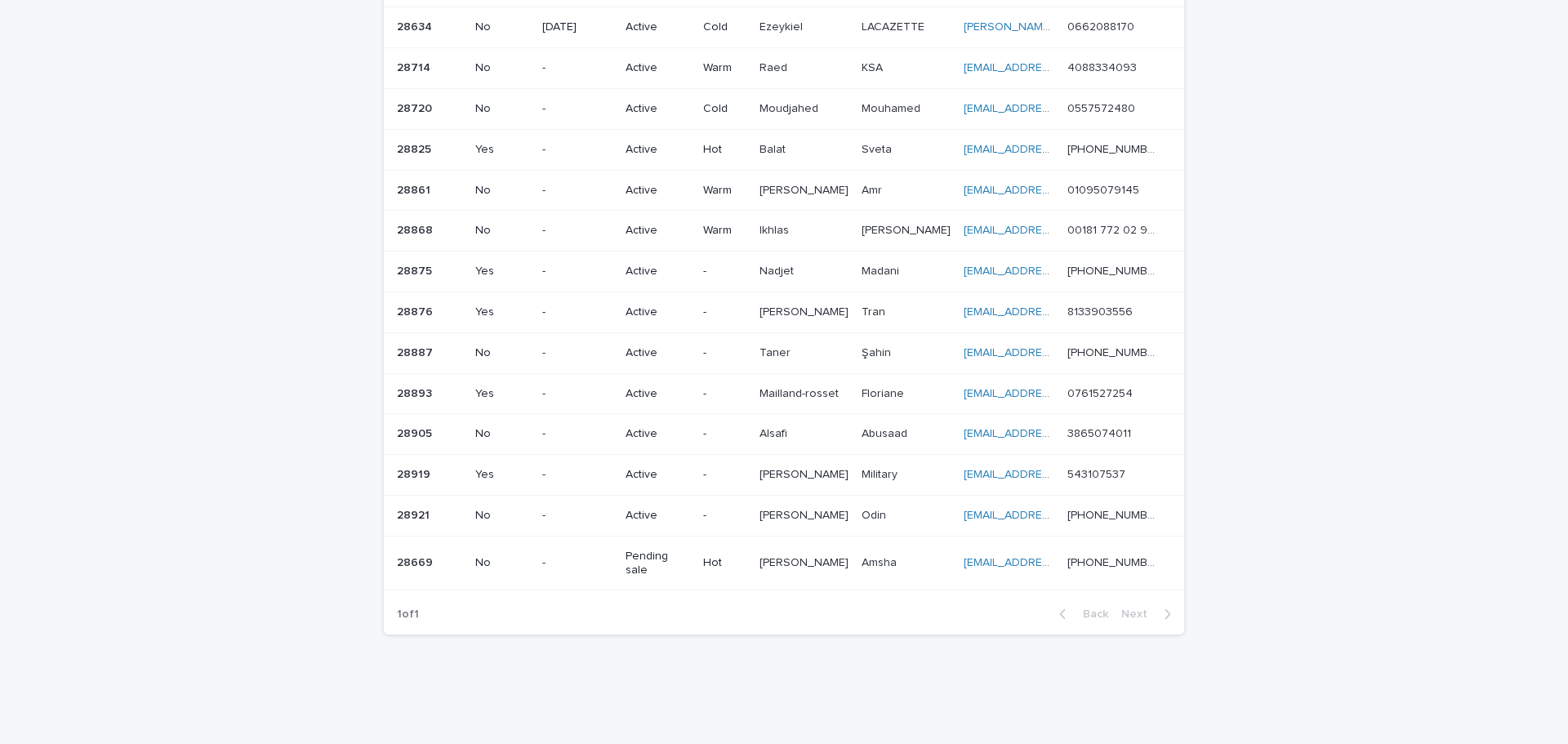 click on "Pending sale" at bounding box center [657, 564] 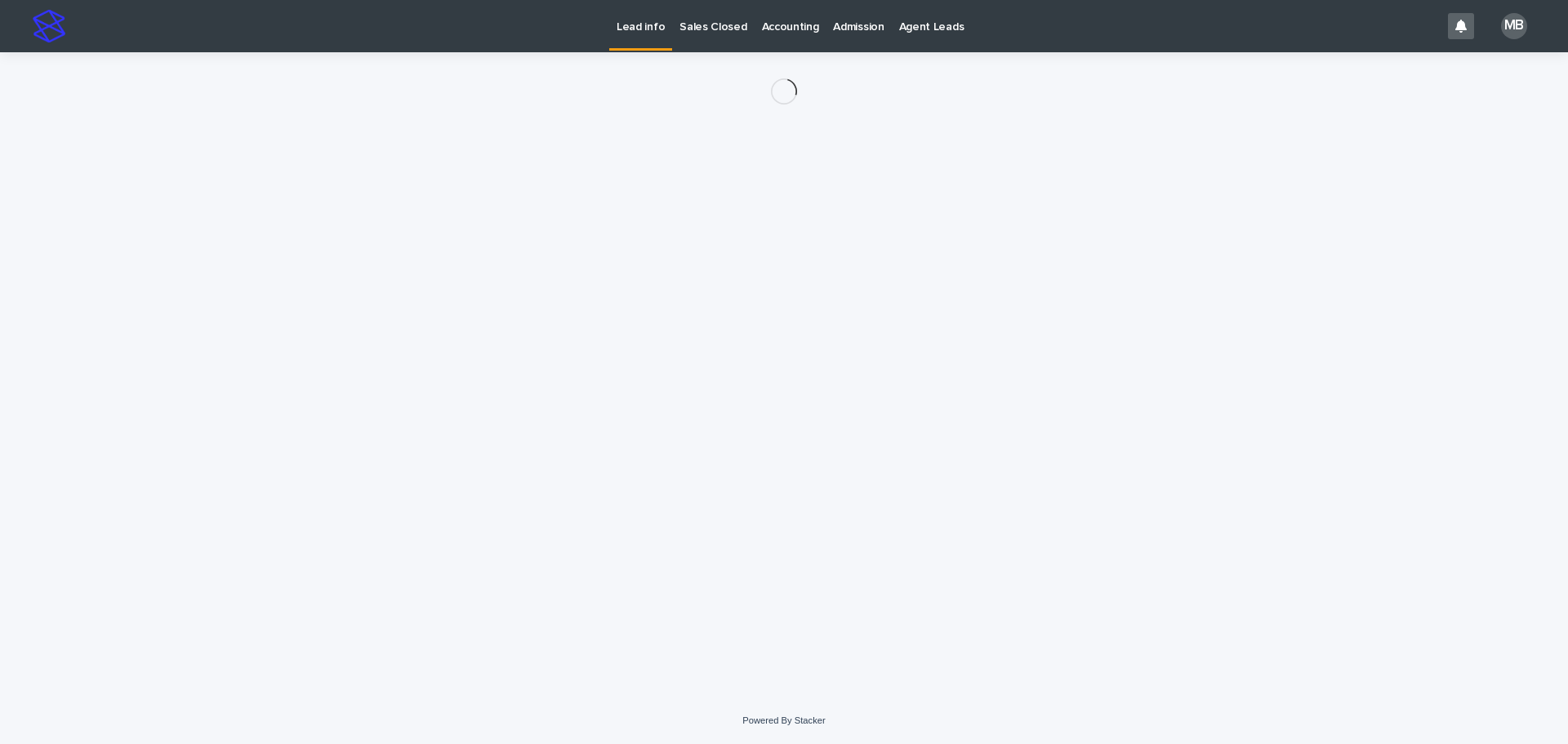 scroll, scrollTop: 0, scrollLeft: 0, axis: both 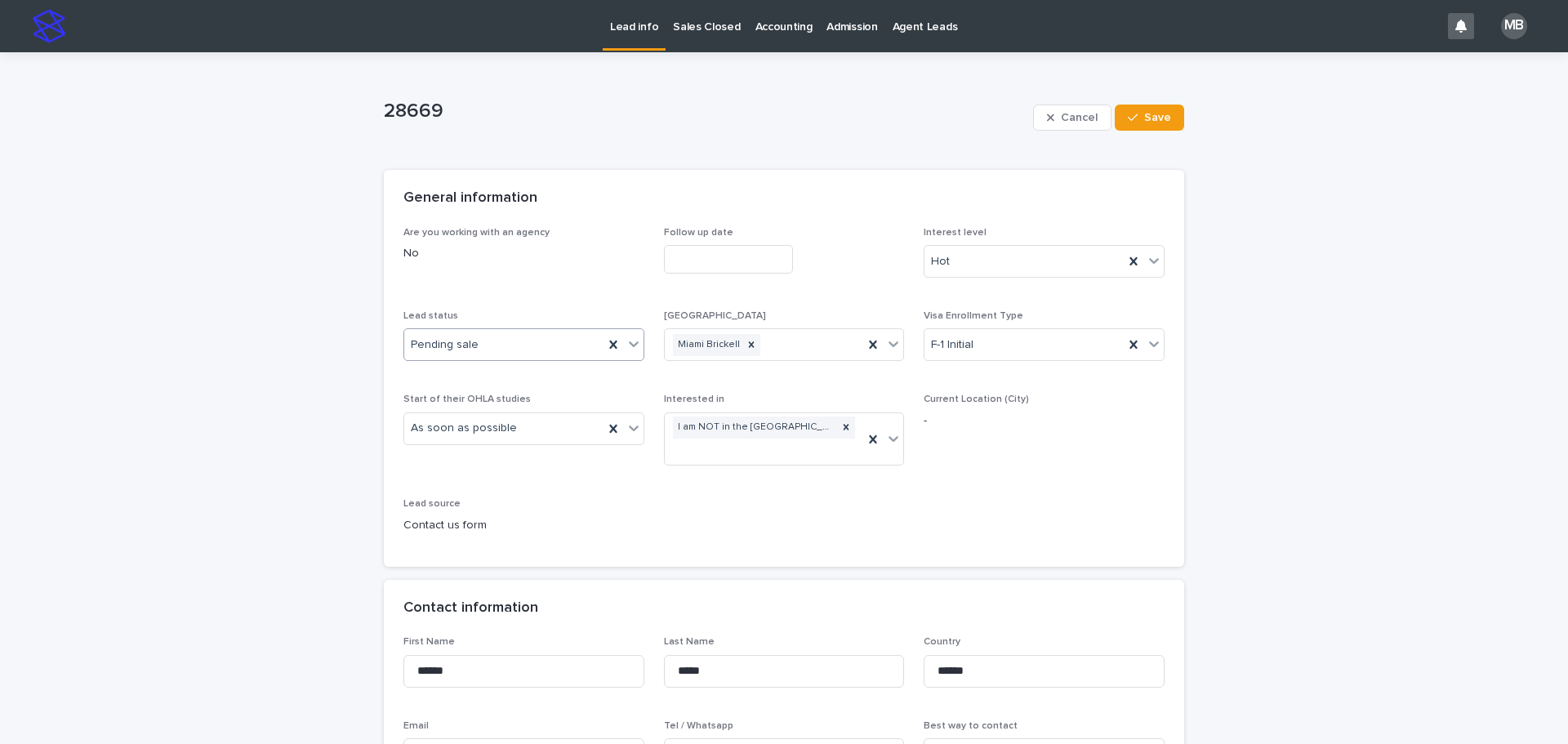 click 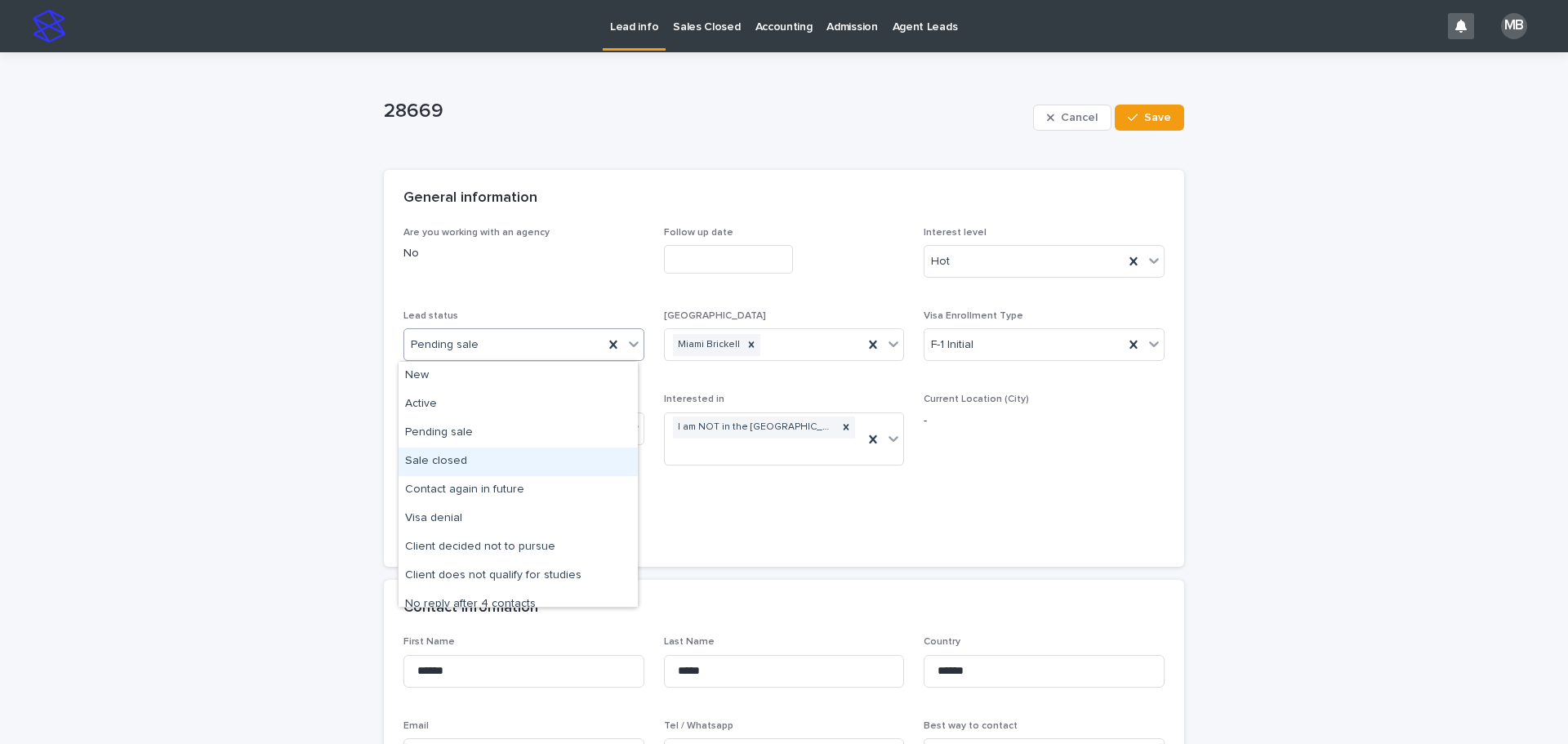 click on "Sale closed" at bounding box center (518, 461) 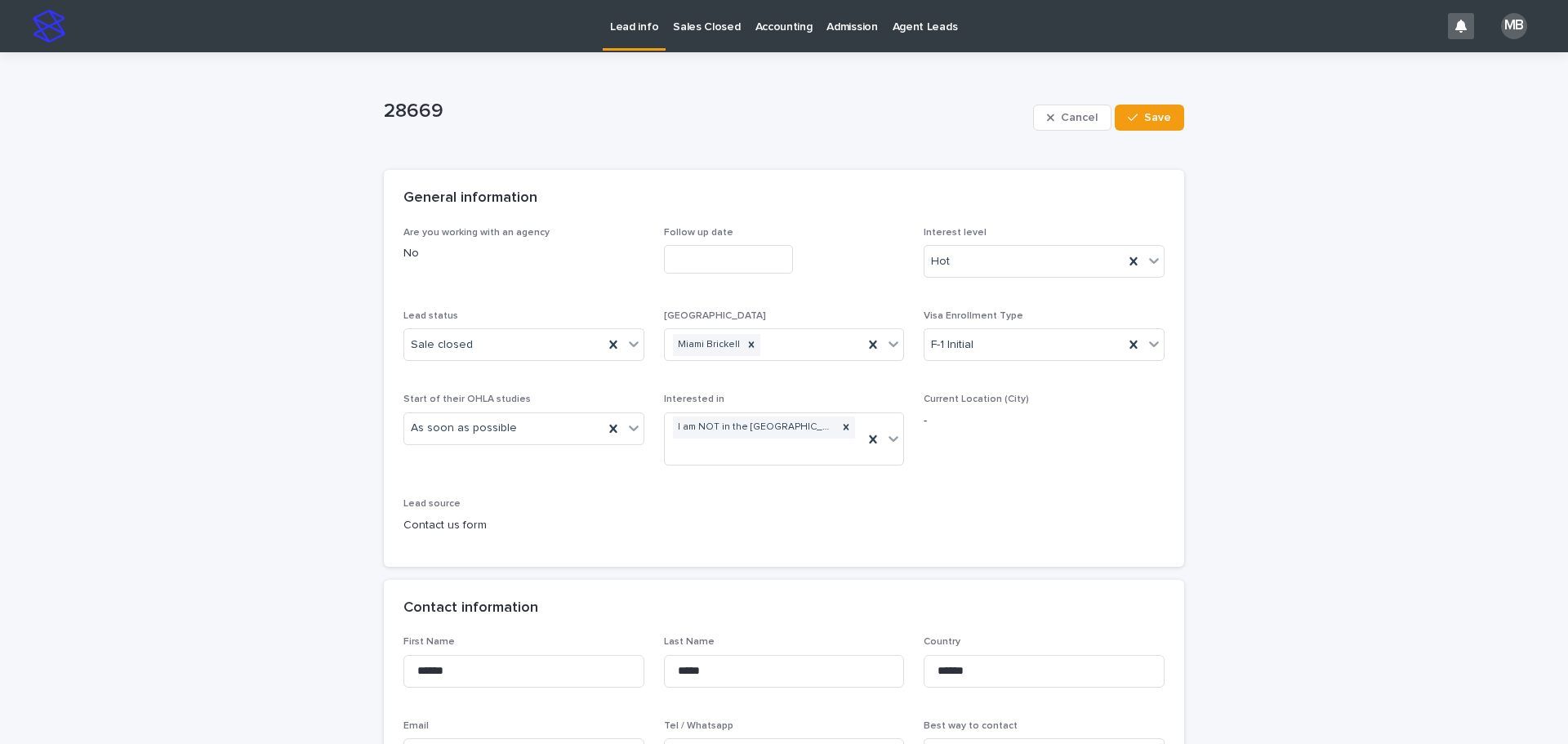 click on "**********" at bounding box center [784, 1172] 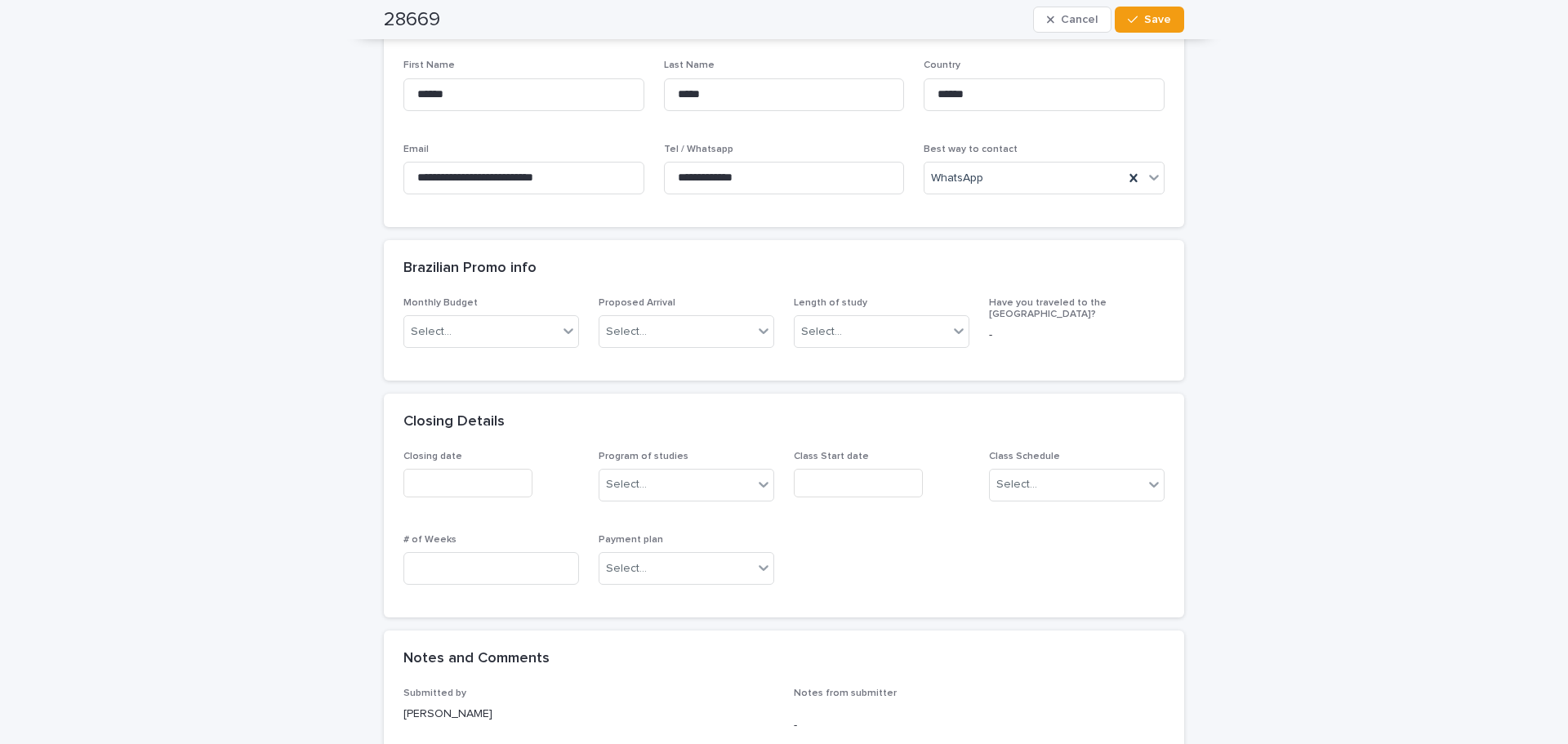 scroll, scrollTop: 735, scrollLeft: 0, axis: vertical 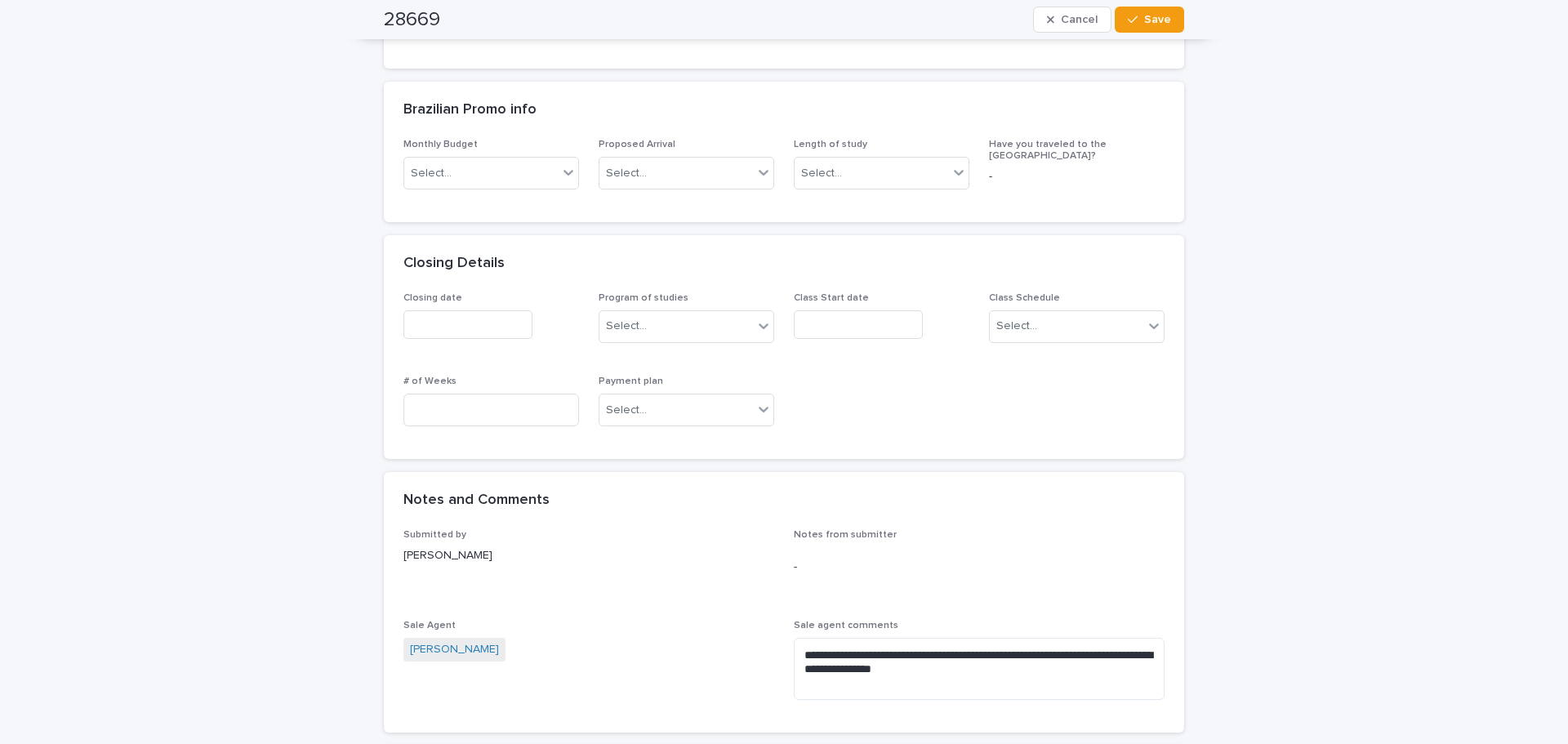click at bounding box center (468, 324) 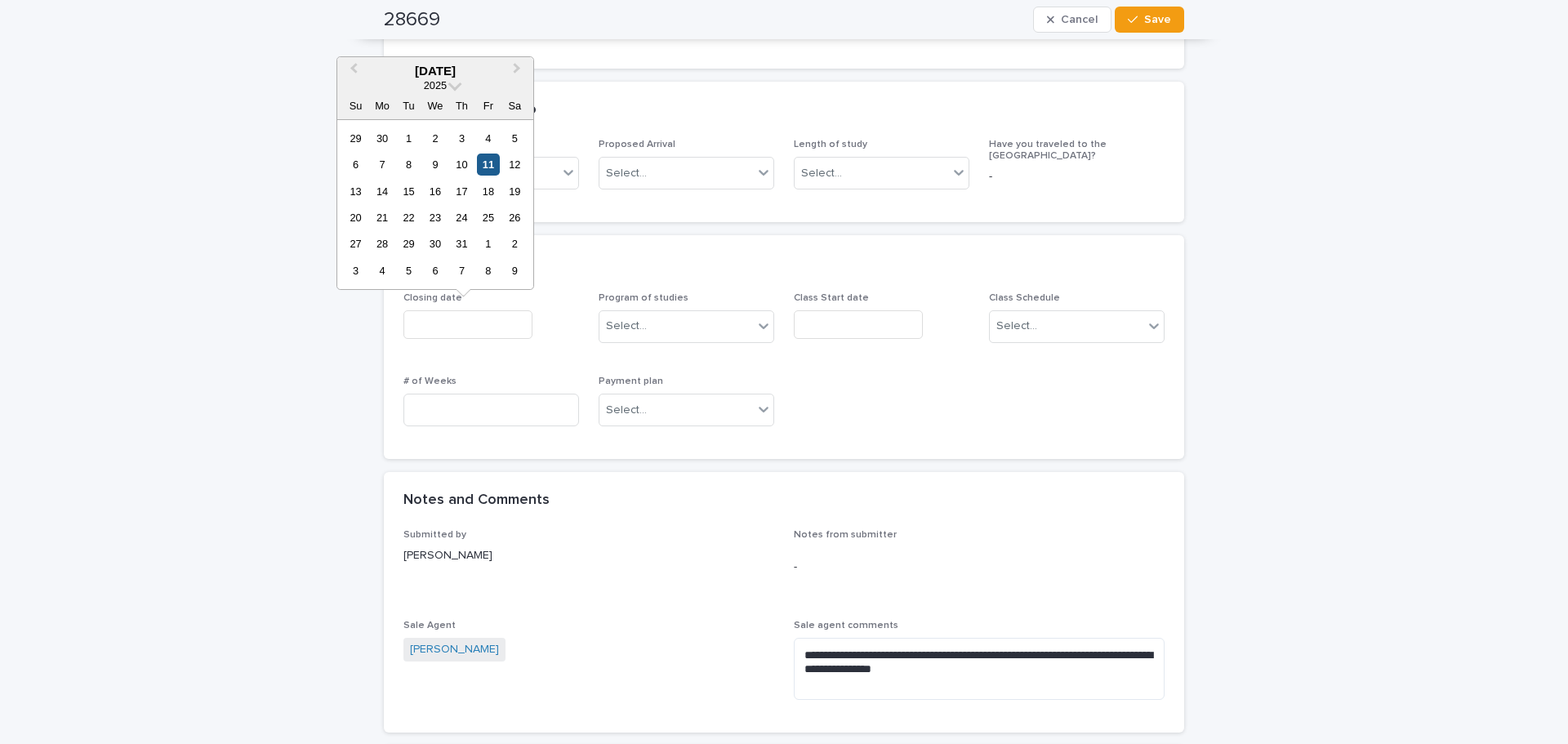 click on "11" at bounding box center (488, 164) 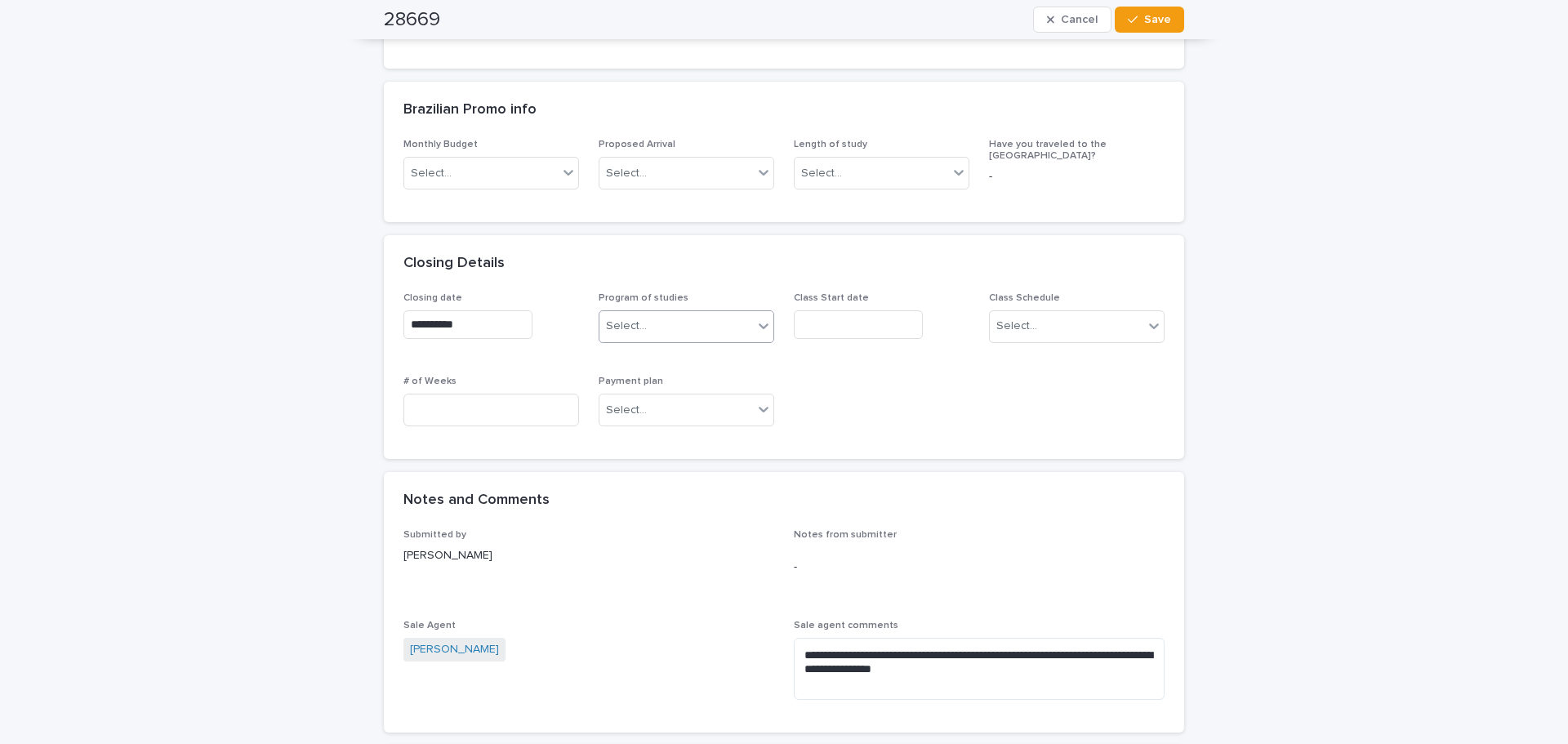 click on "Select..." at bounding box center [676, 326] 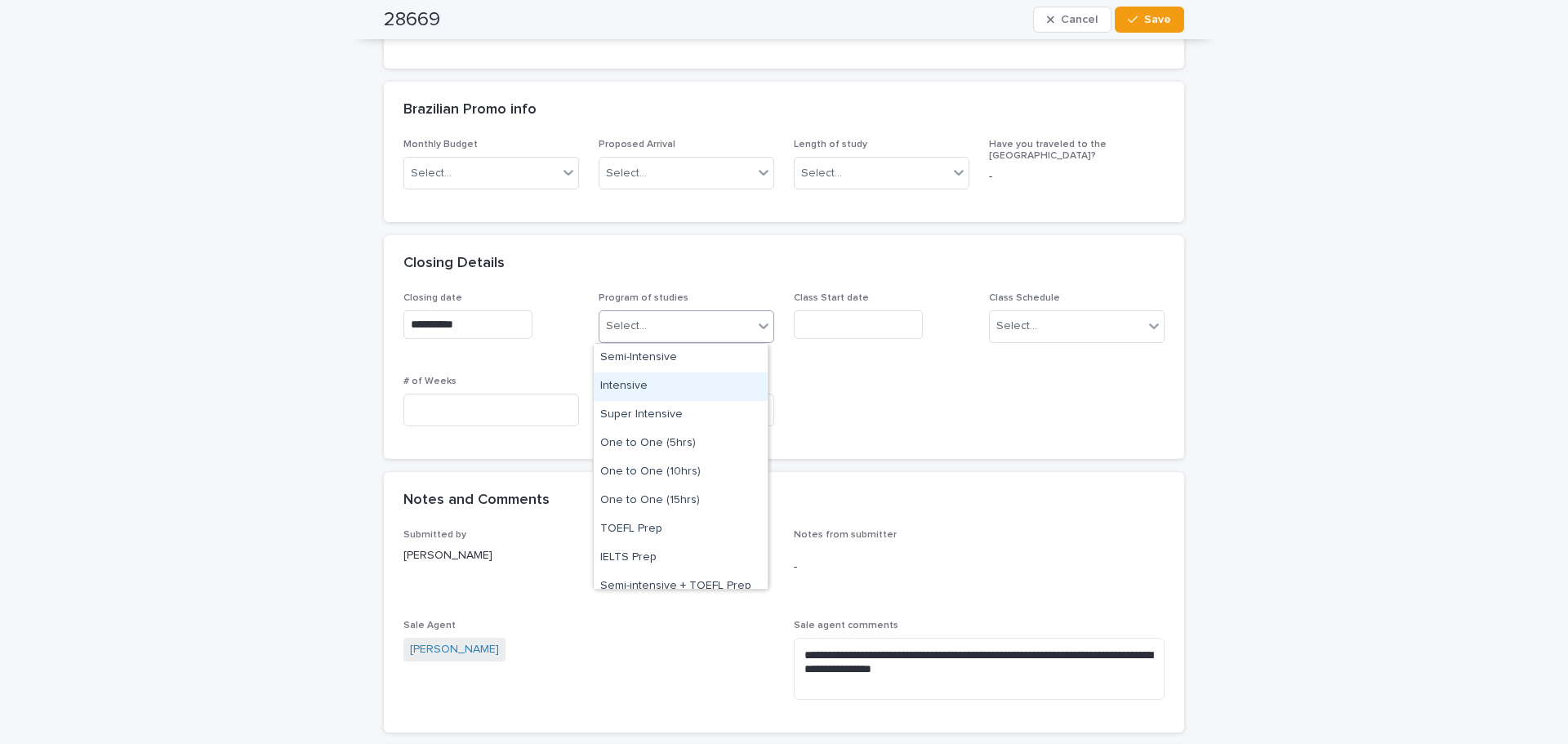 click on "Intensive" at bounding box center [680, 386] 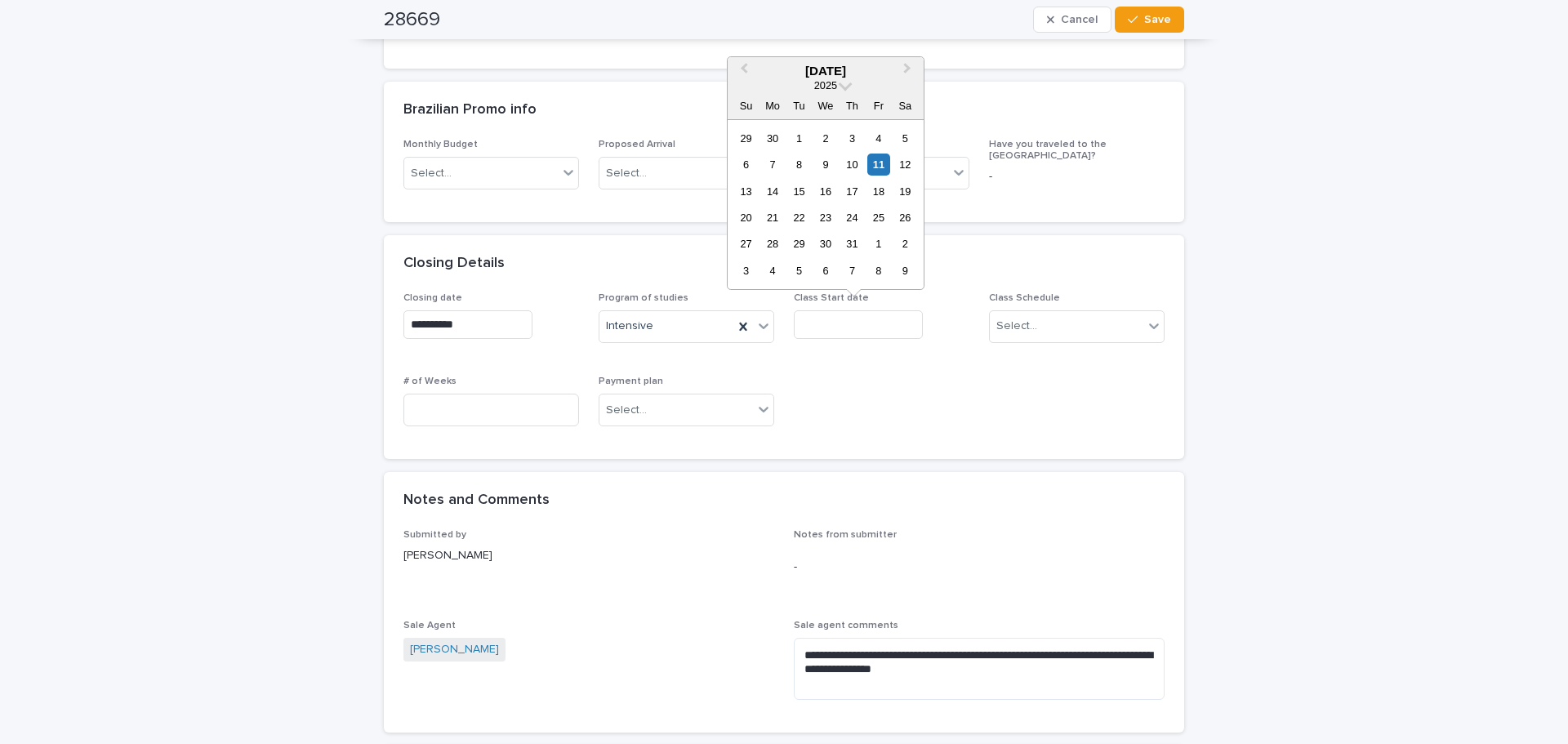 click at bounding box center (858, 324) 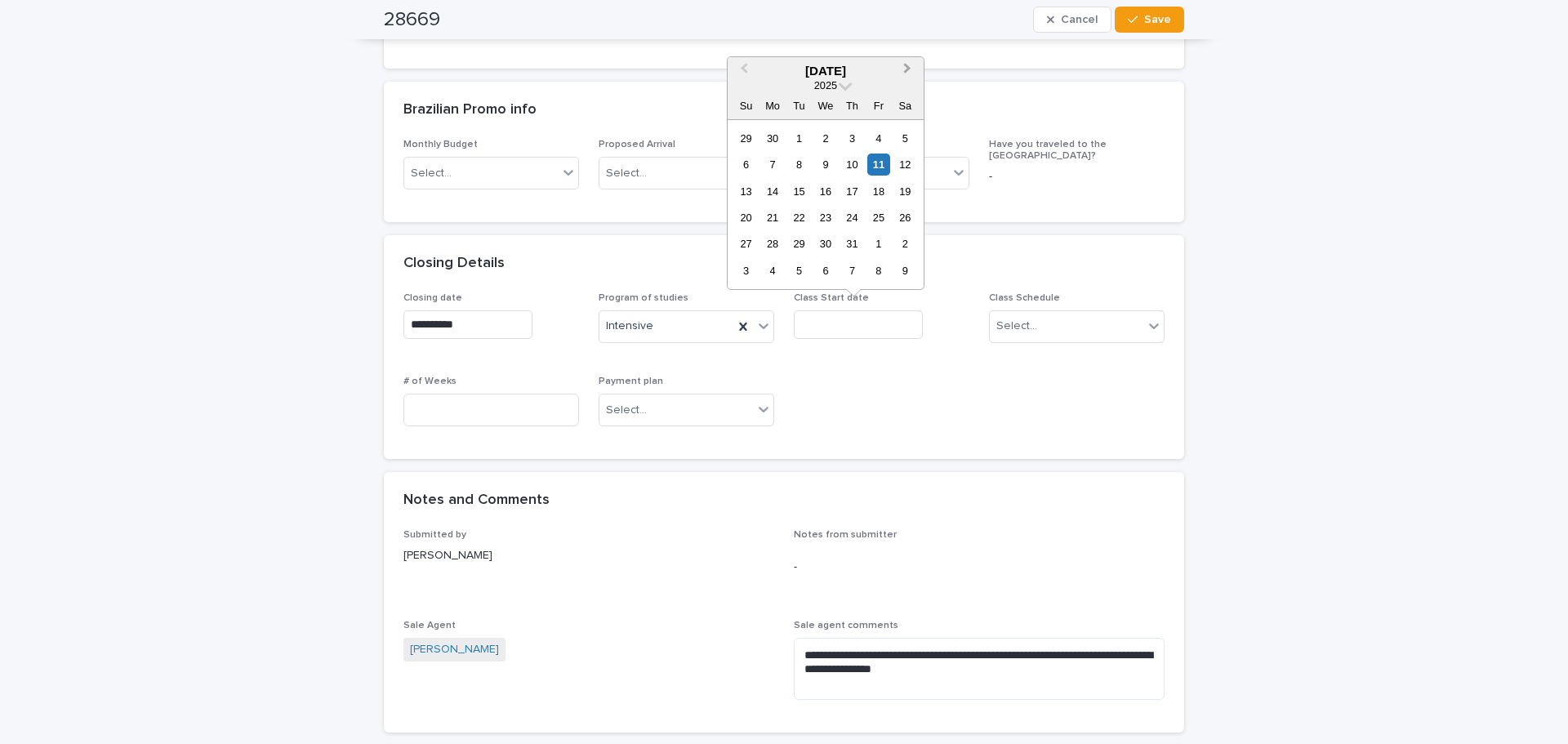 click on "Next Month" at bounding box center [907, 70] 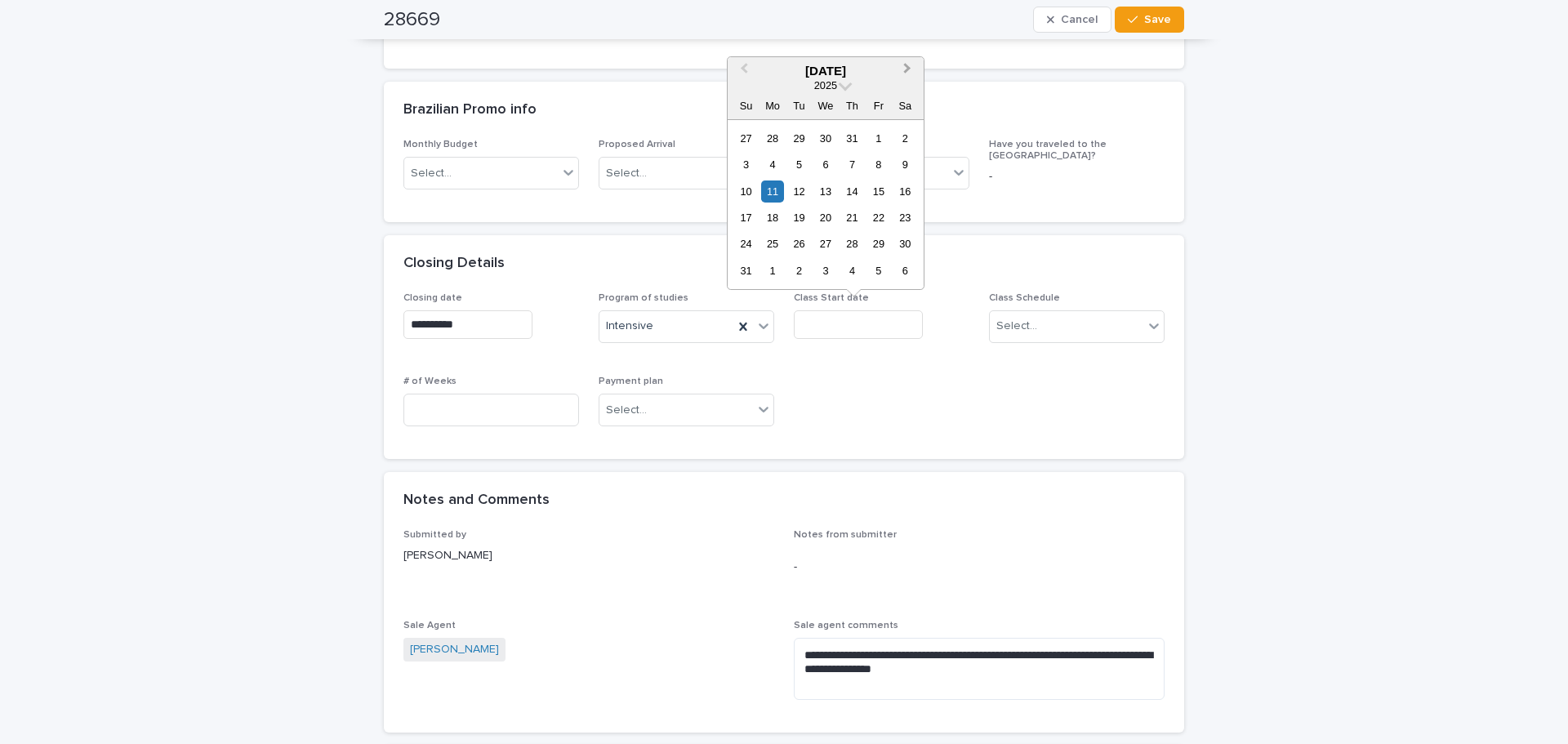 click on "Next Month" at bounding box center (907, 70) 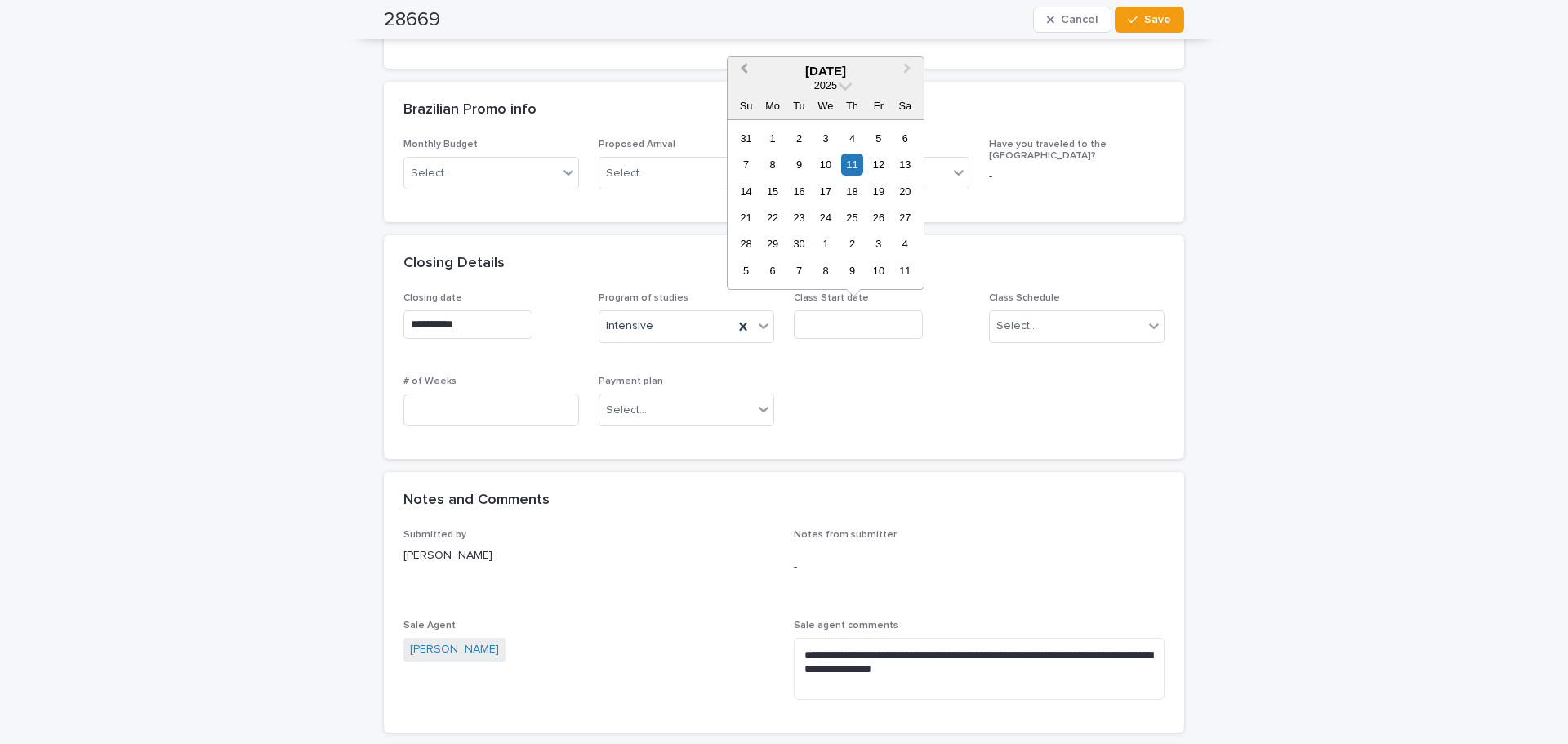 click on "Previous Month" at bounding box center [742, 72] 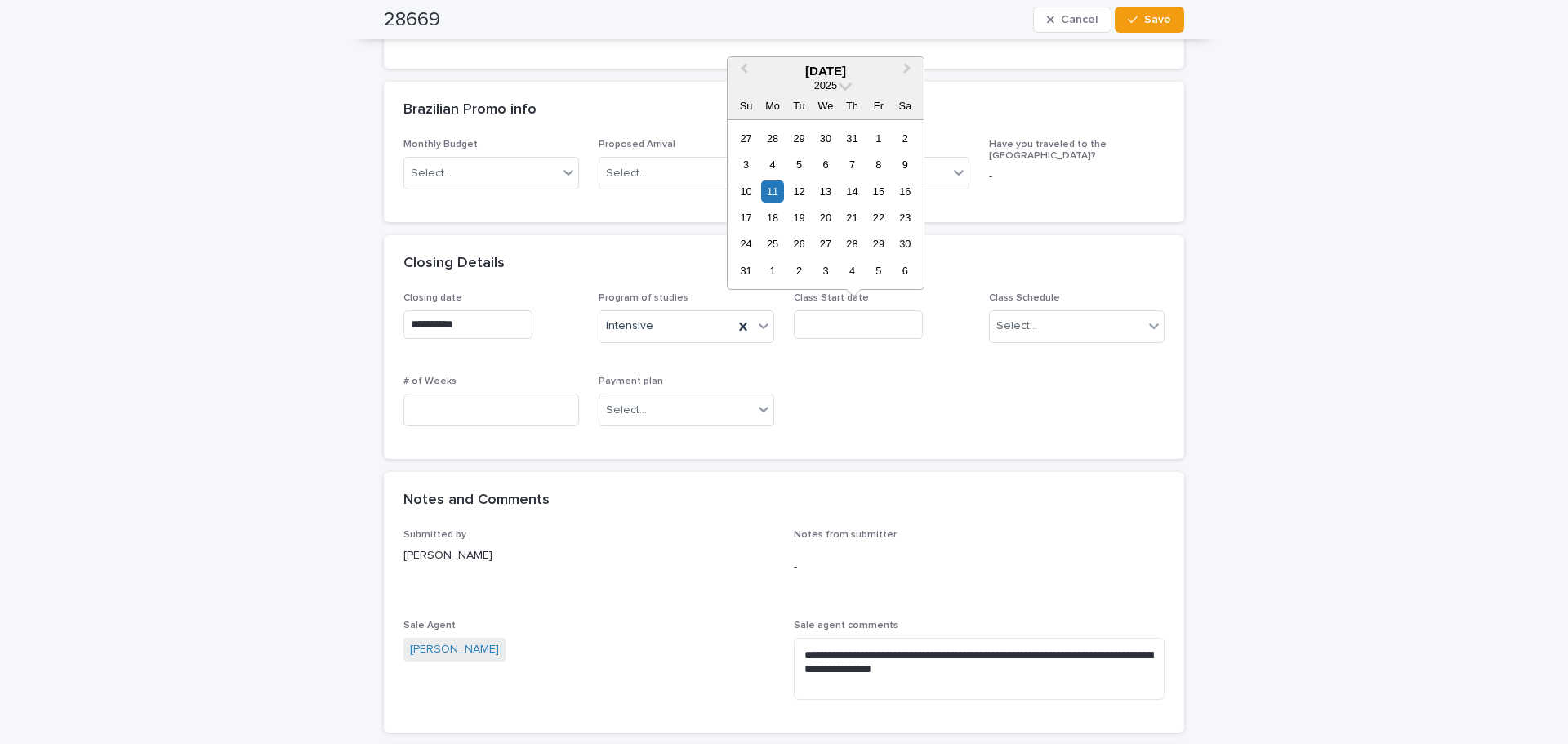 click on "**********" at bounding box center [784, 443] 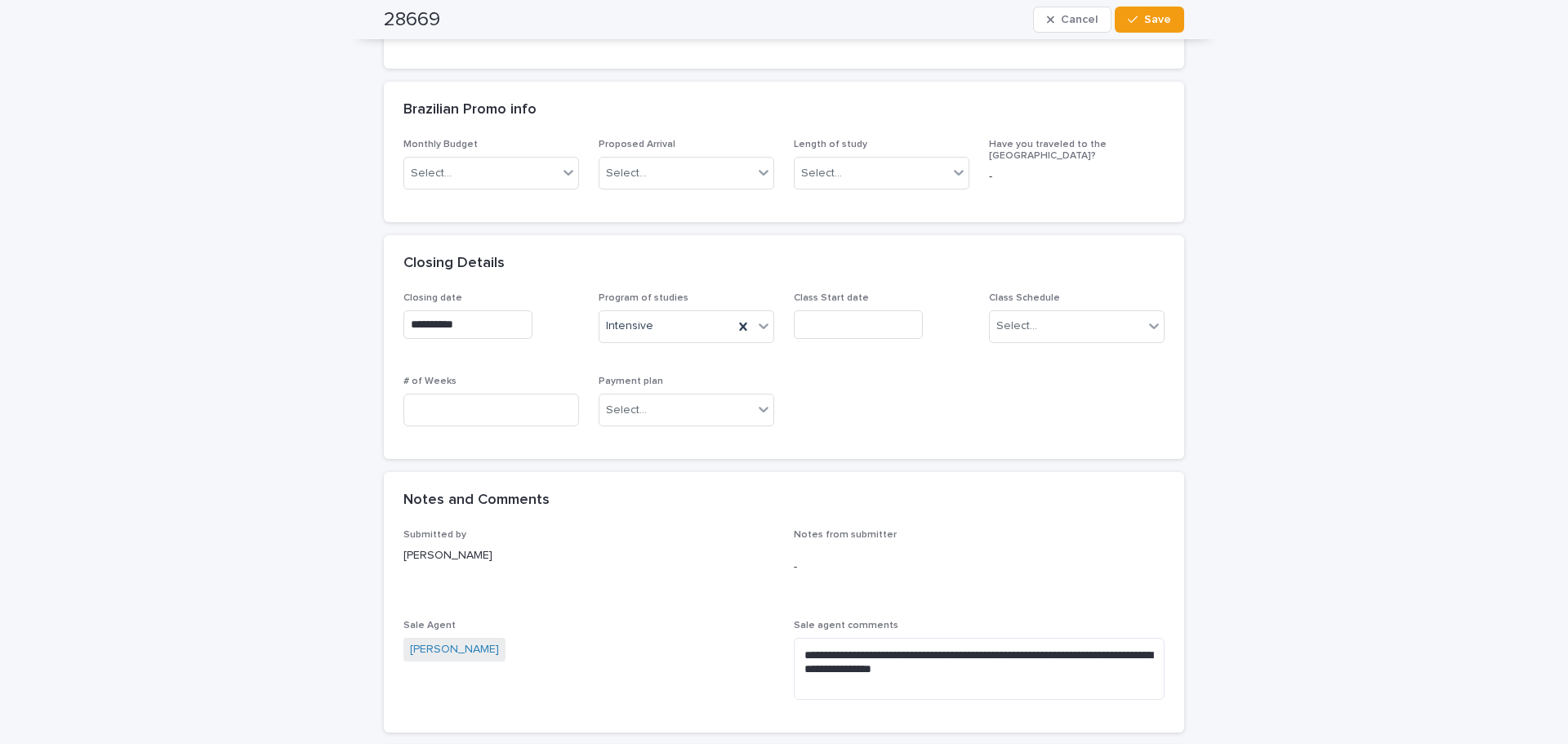 click on "**********" at bounding box center (784, 443) 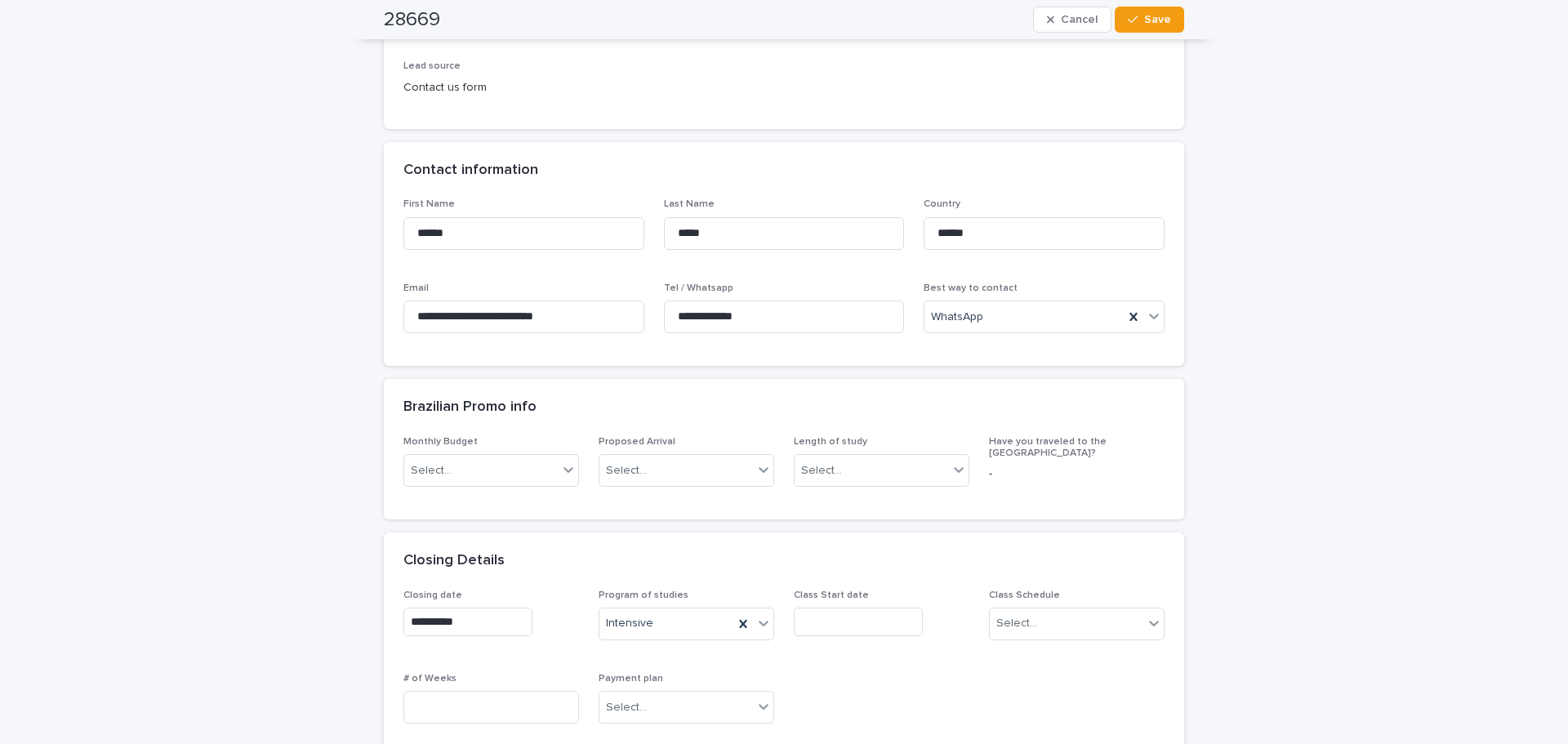 scroll, scrollTop: 817, scrollLeft: 0, axis: vertical 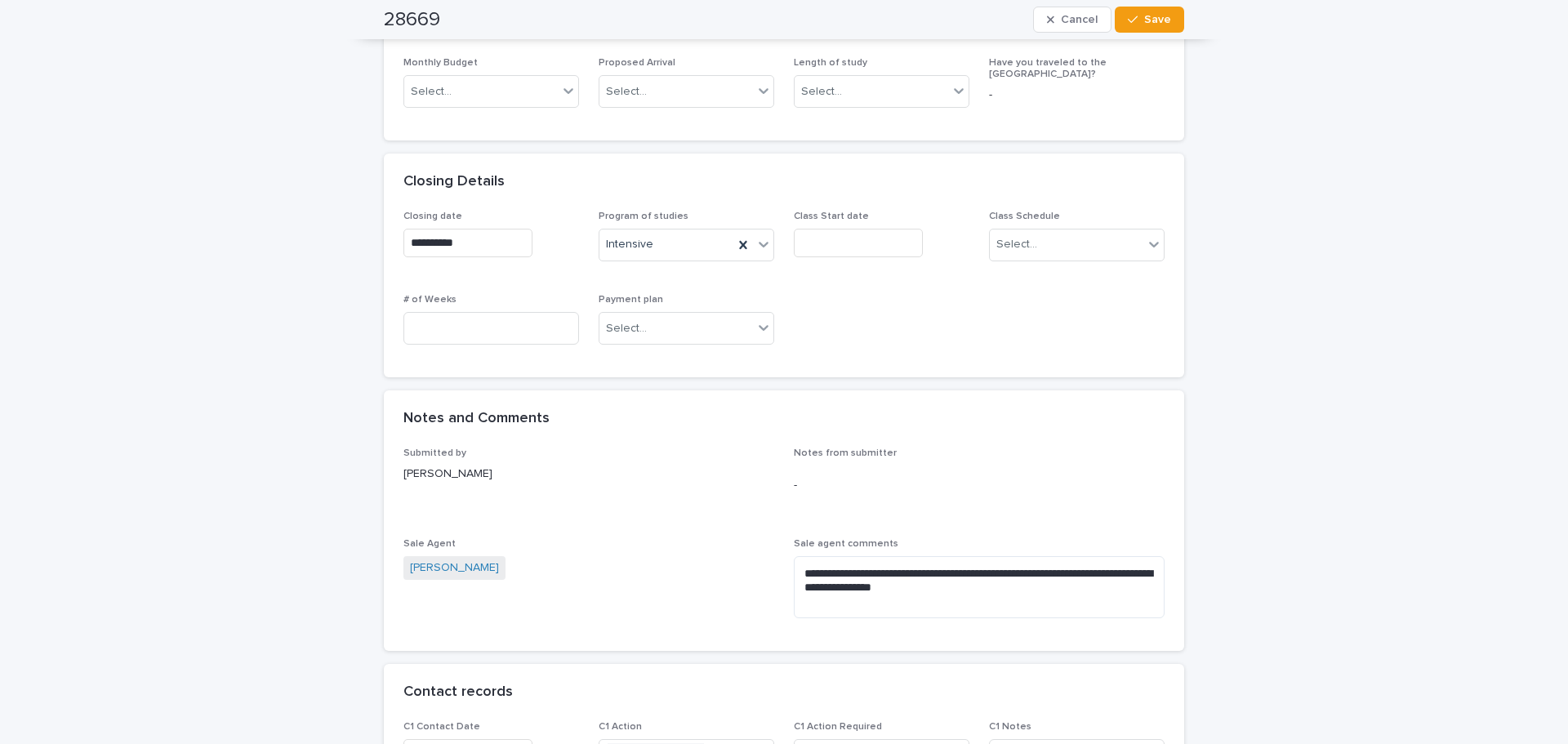 click on "**********" at bounding box center (784, 362) 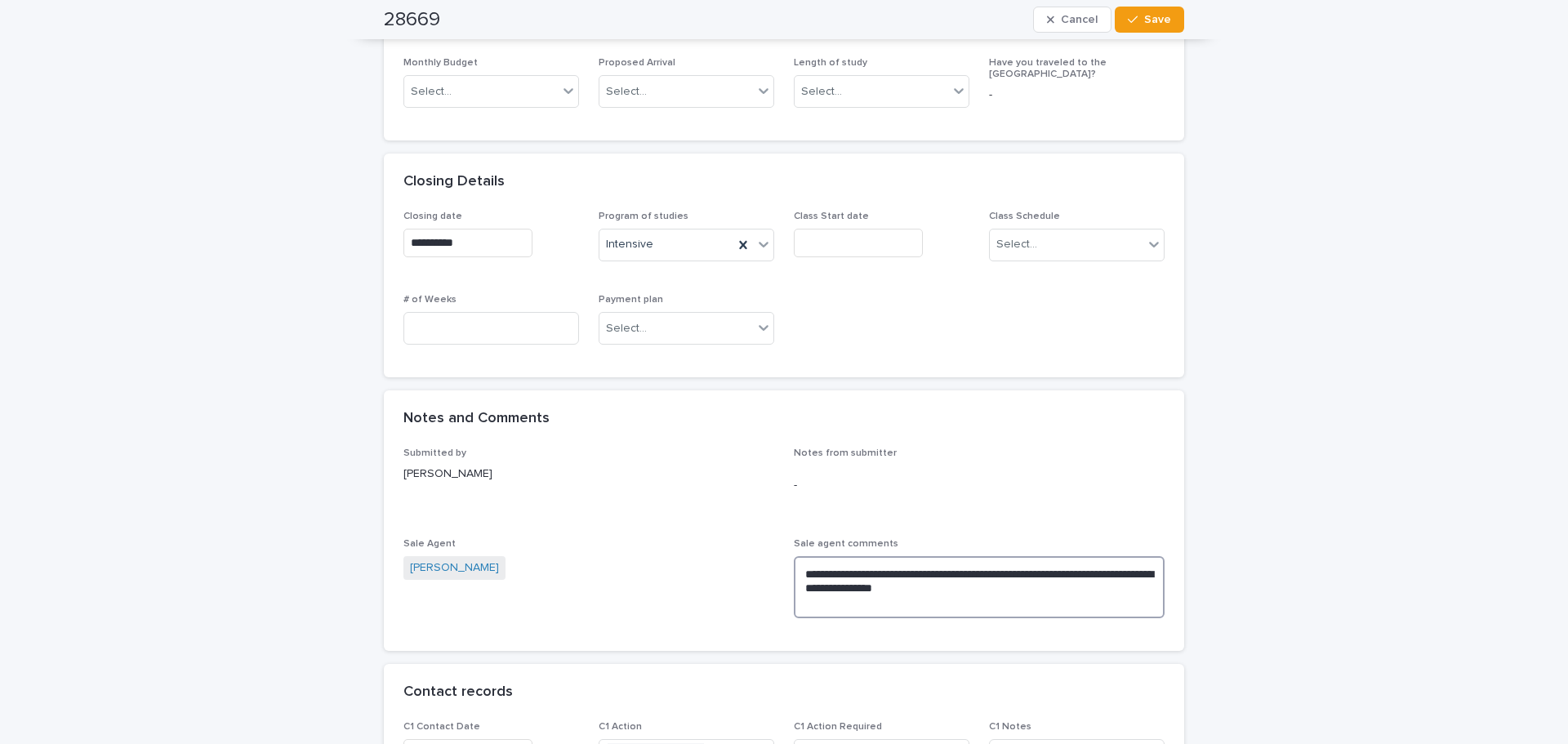 drag, startPoint x: 842, startPoint y: 581, endPoint x: 595, endPoint y: 532, distance: 251.81342 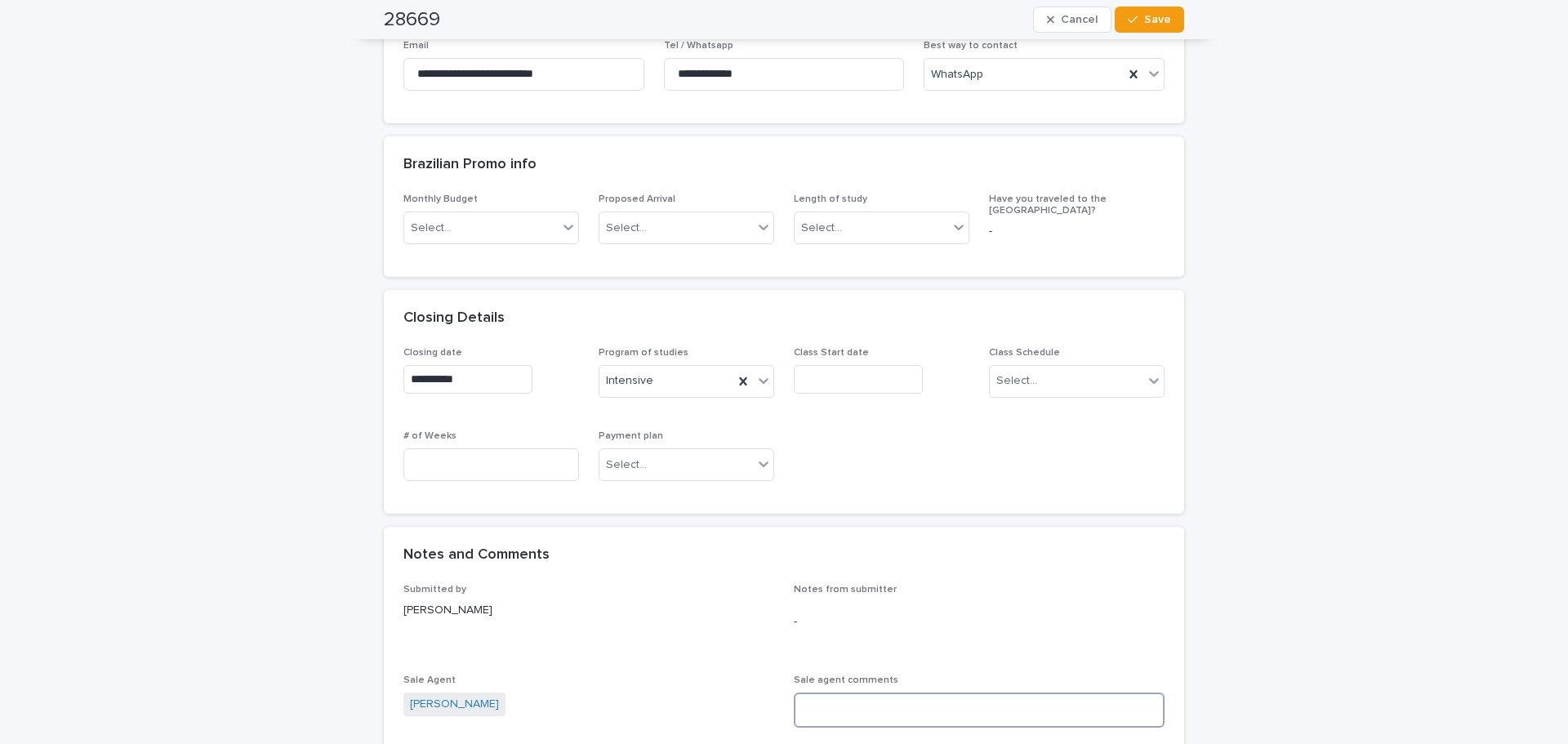 scroll, scrollTop: 651, scrollLeft: 0, axis: vertical 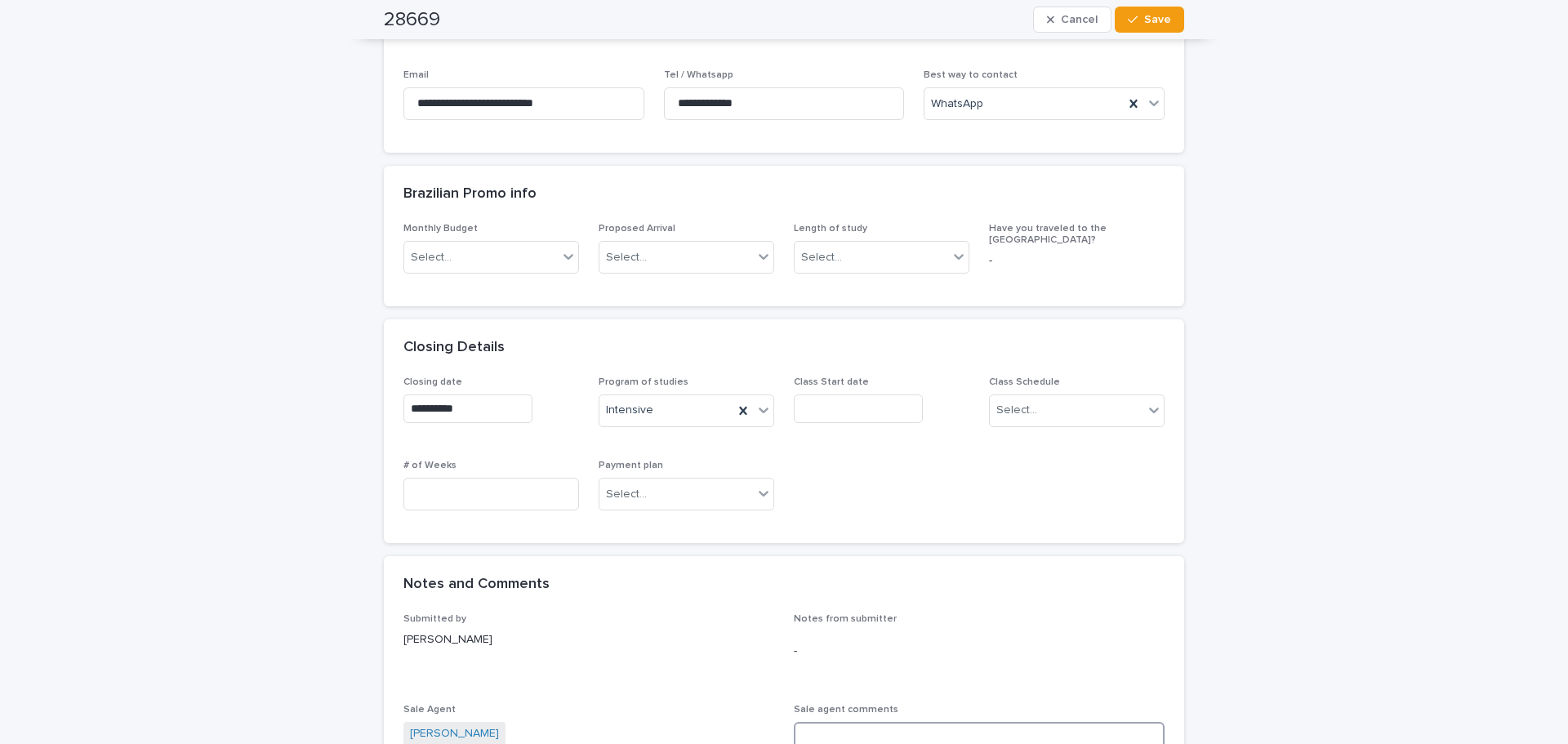 type 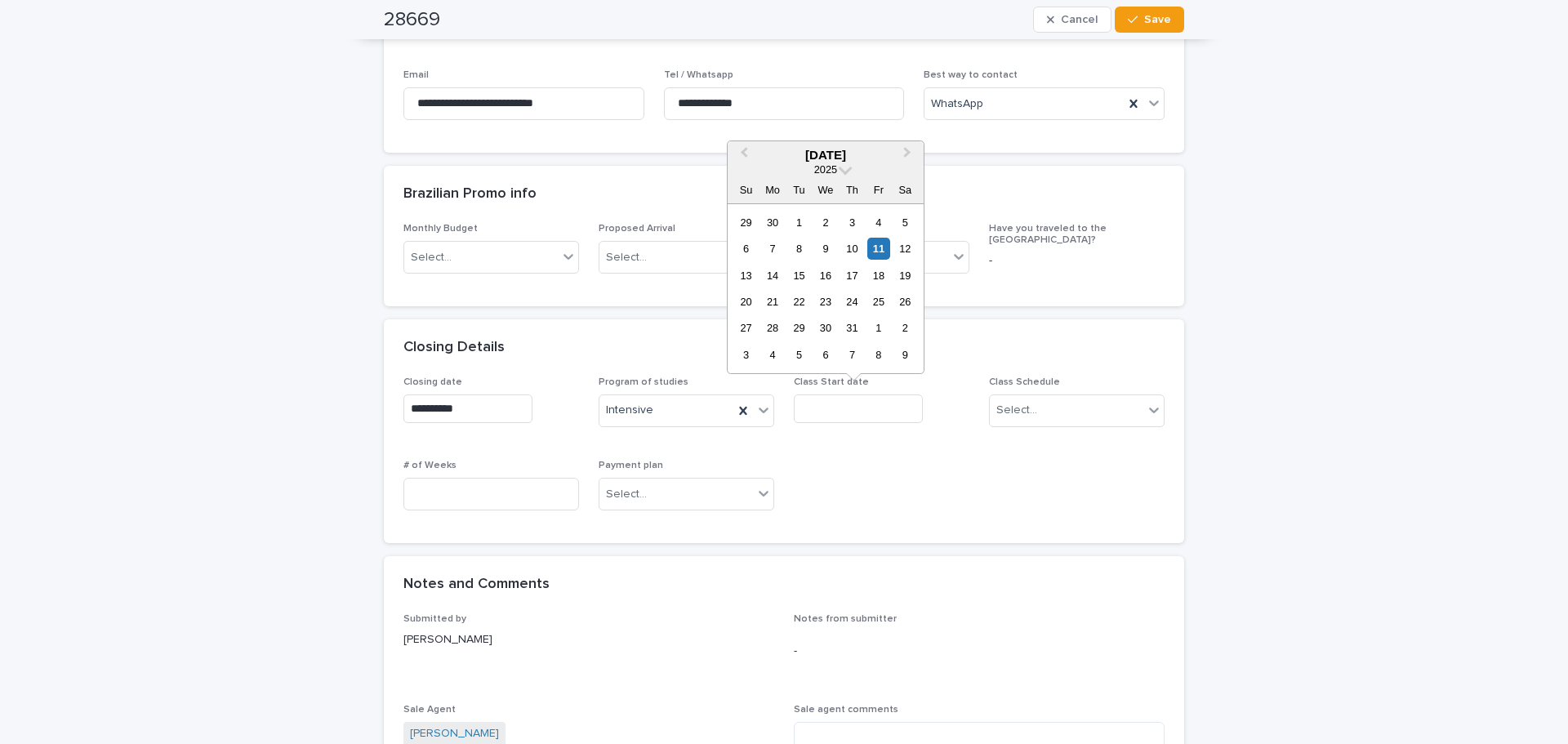 click at bounding box center (858, 408) 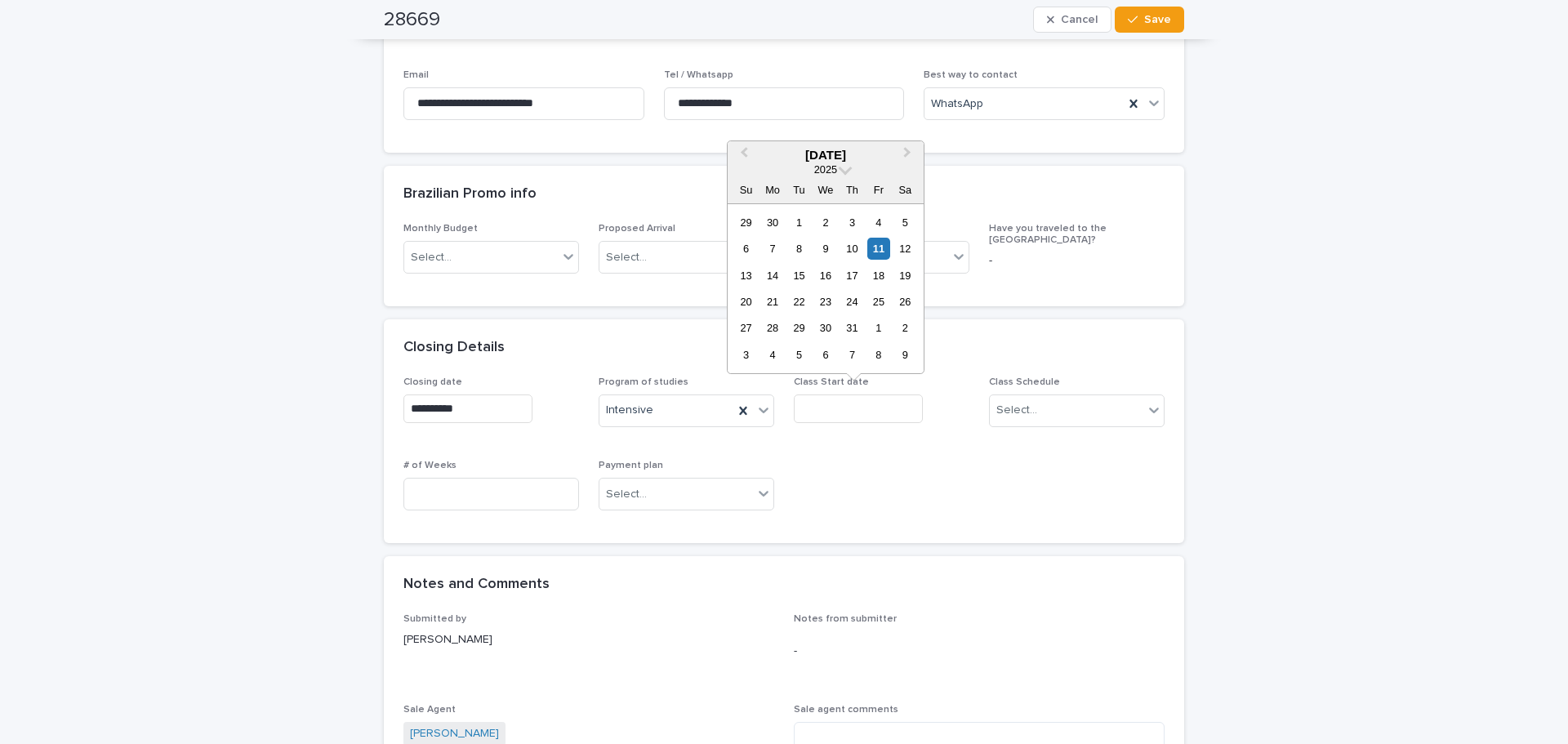 drag, startPoint x: 1256, startPoint y: 295, endPoint x: 1278, endPoint y: 262, distance: 39.661064 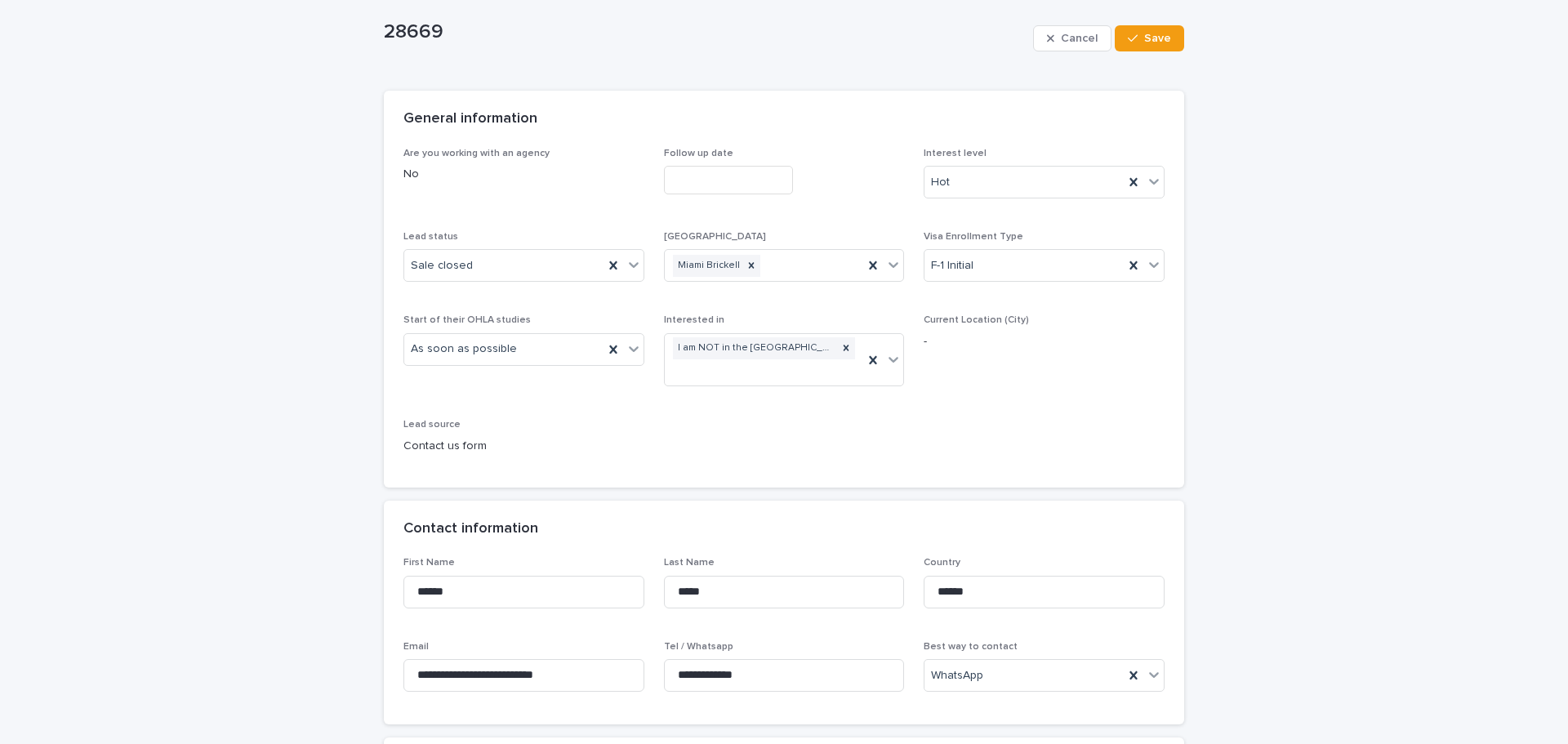 scroll, scrollTop: 0, scrollLeft: 0, axis: both 